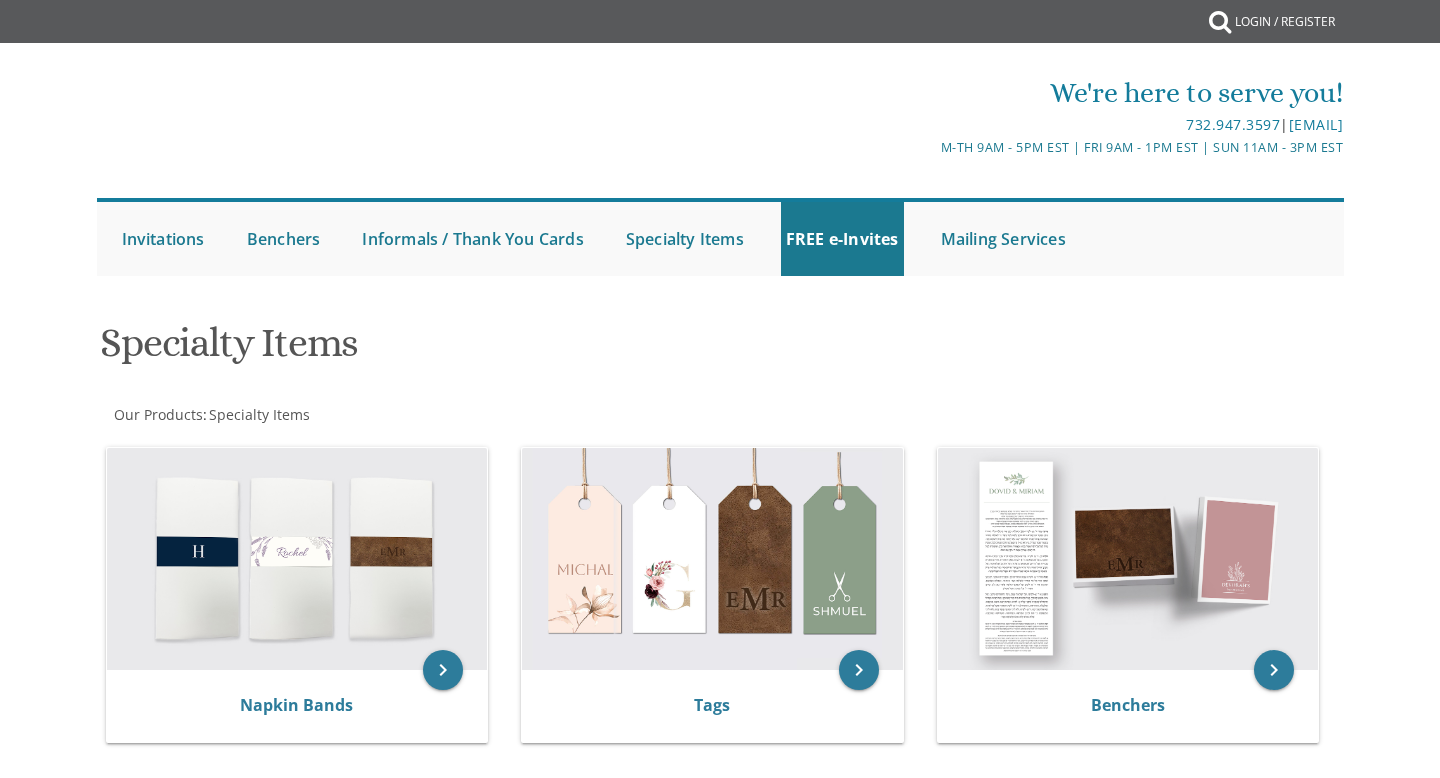 scroll, scrollTop: 0, scrollLeft: 0, axis: both 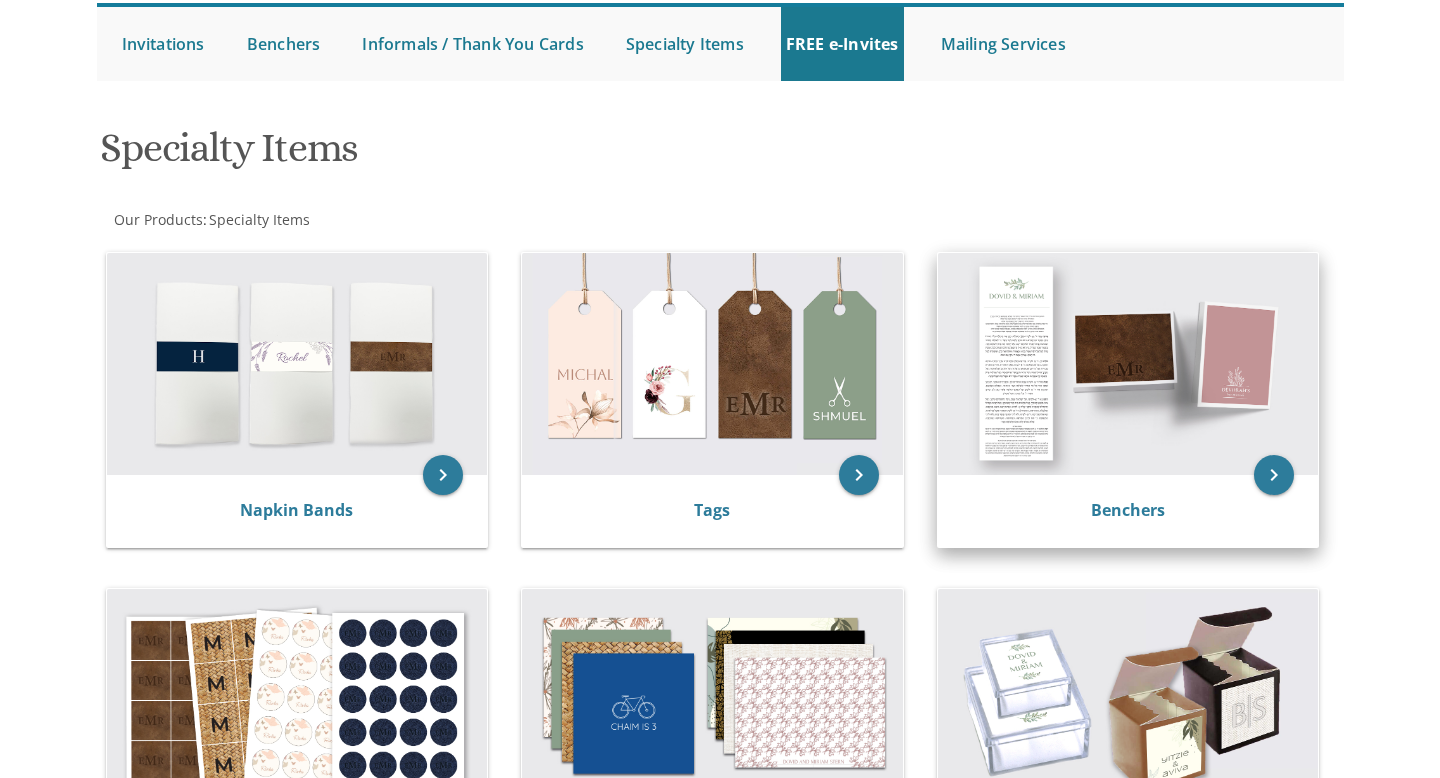 click at bounding box center (1128, 364) 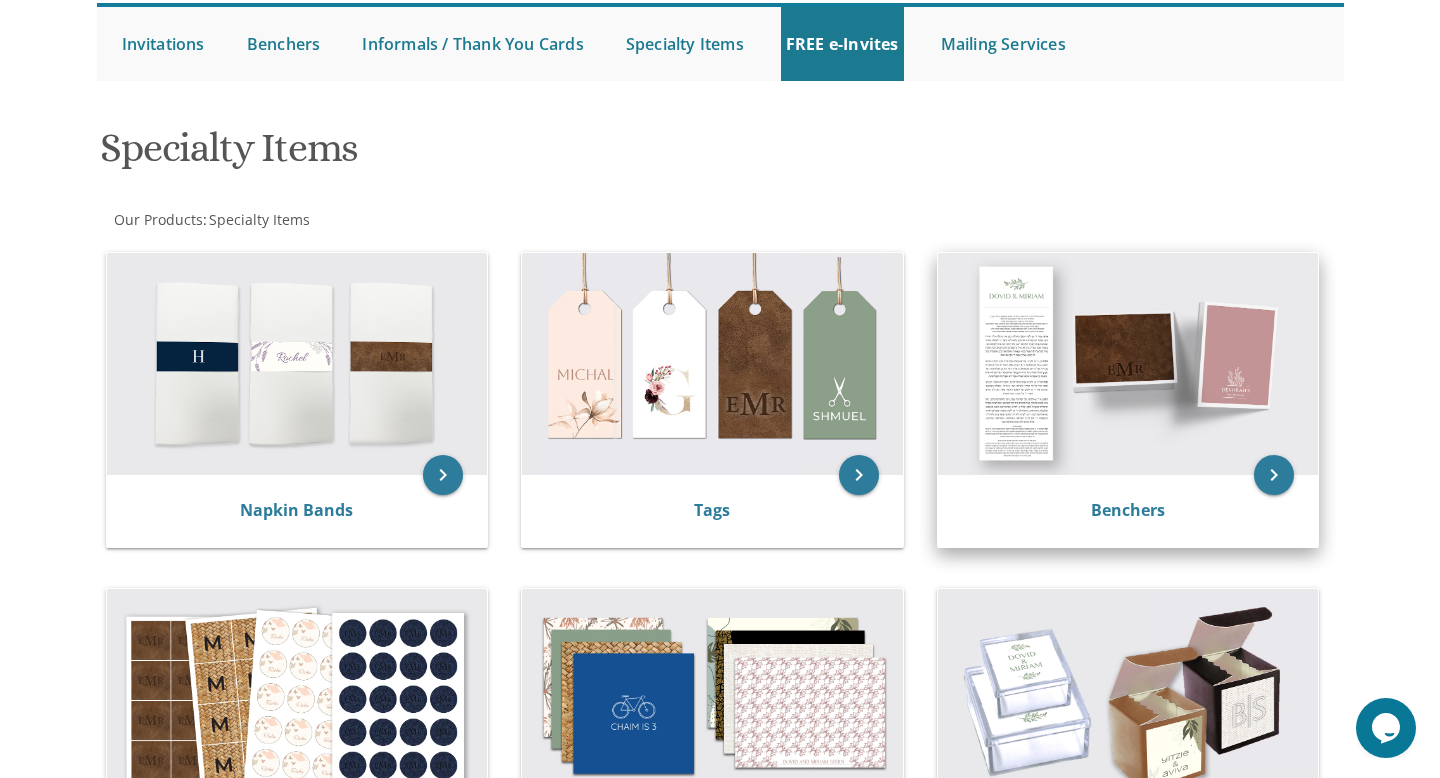 scroll, scrollTop: 0, scrollLeft: 0, axis: both 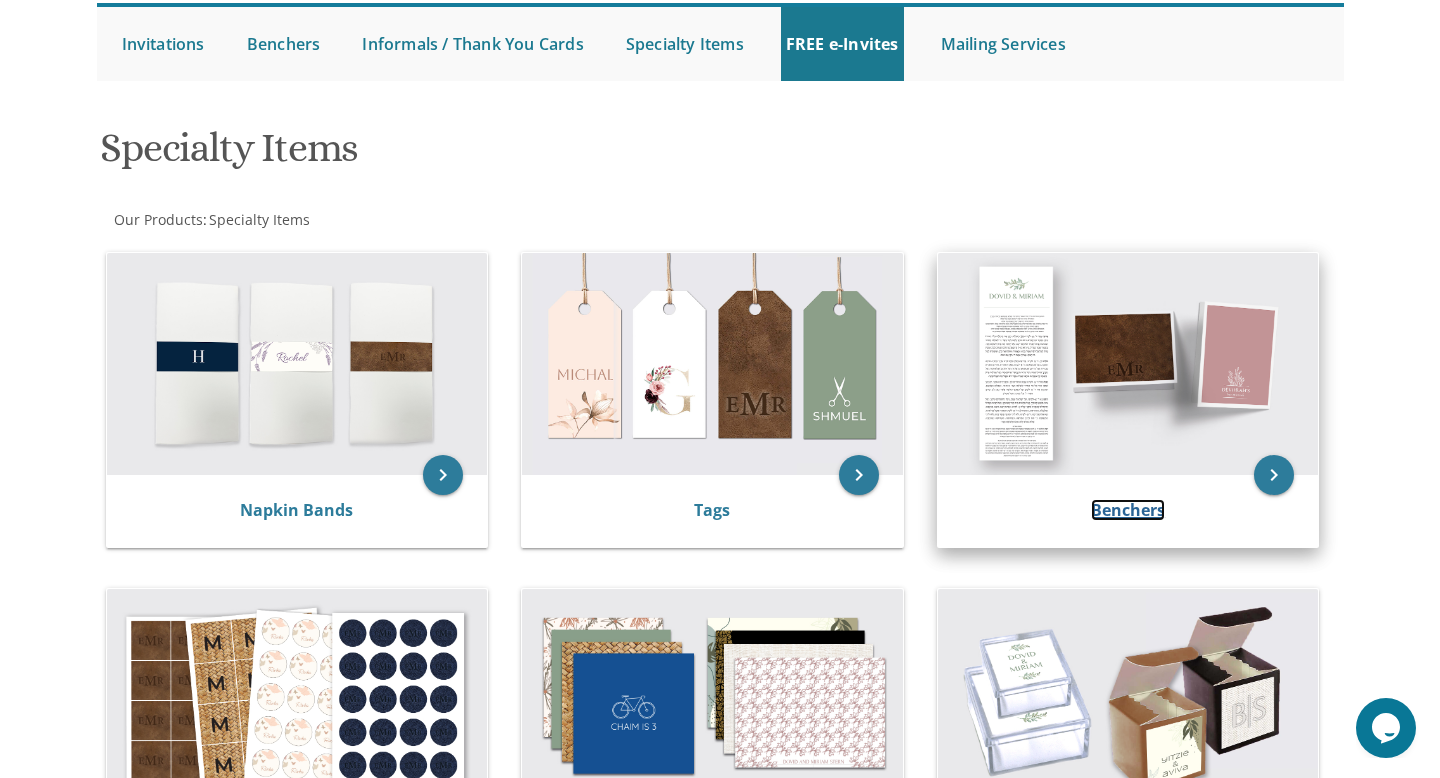 click on "Benchers" at bounding box center (1128, 510) 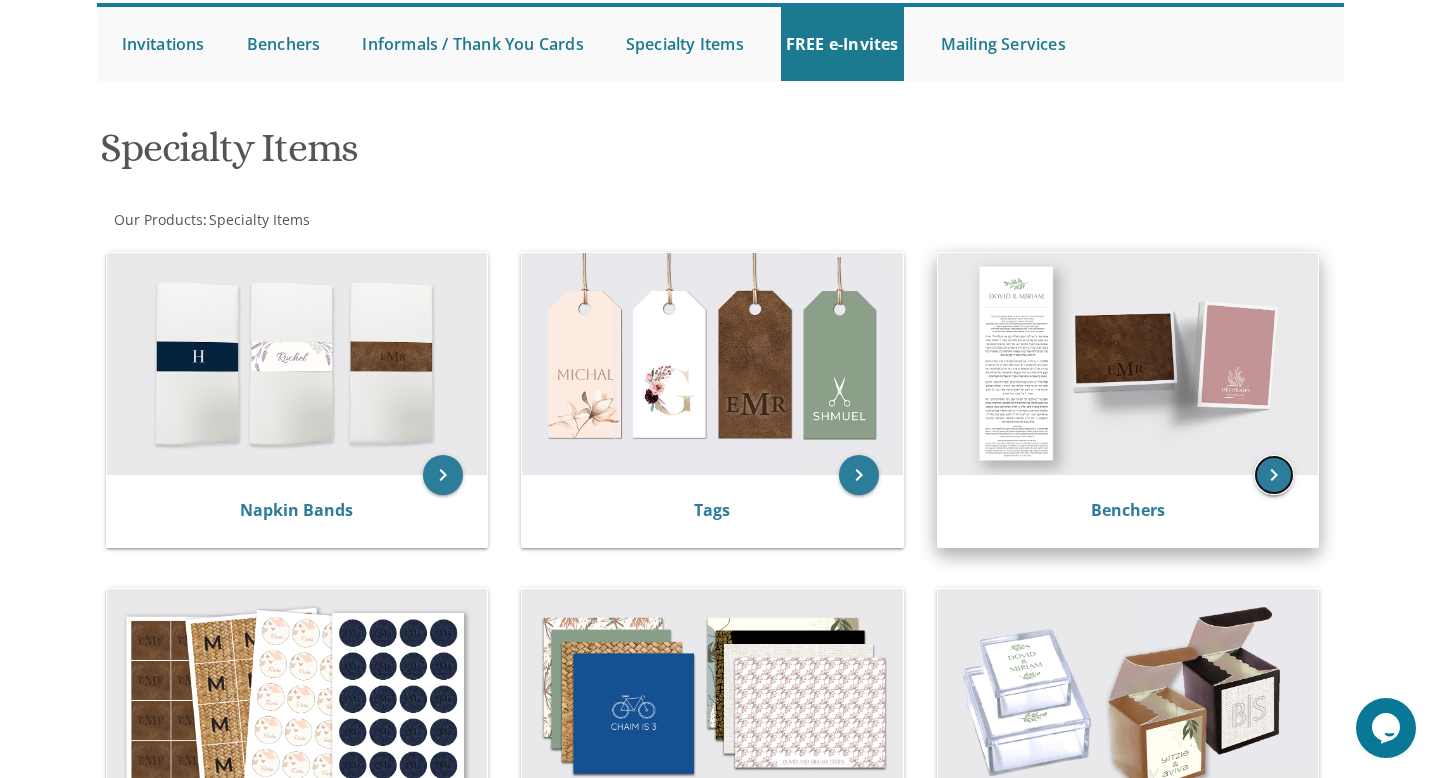 click on "keyboard_arrow_right" at bounding box center (1274, 475) 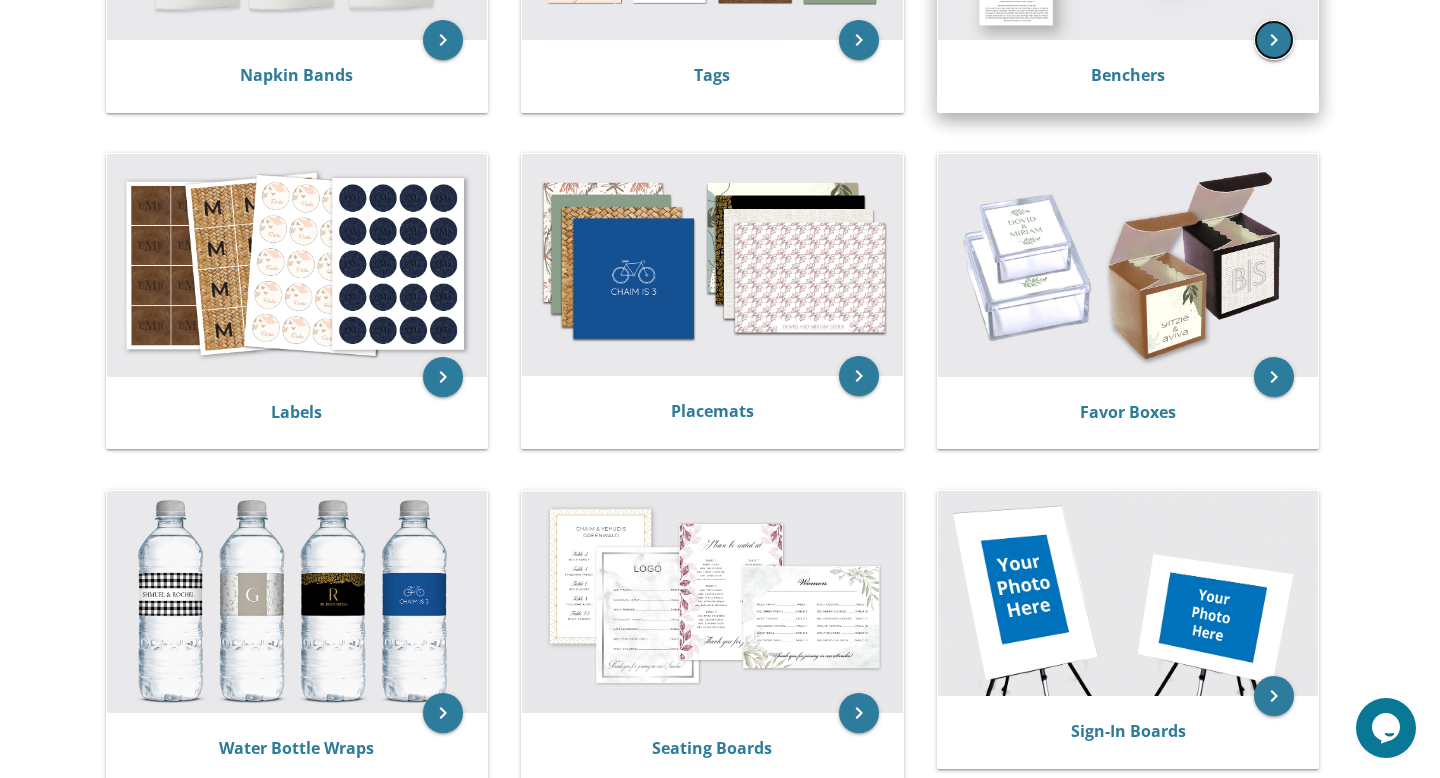scroll, scrollTop: 668, scrollLeft: 0, axis: vertical 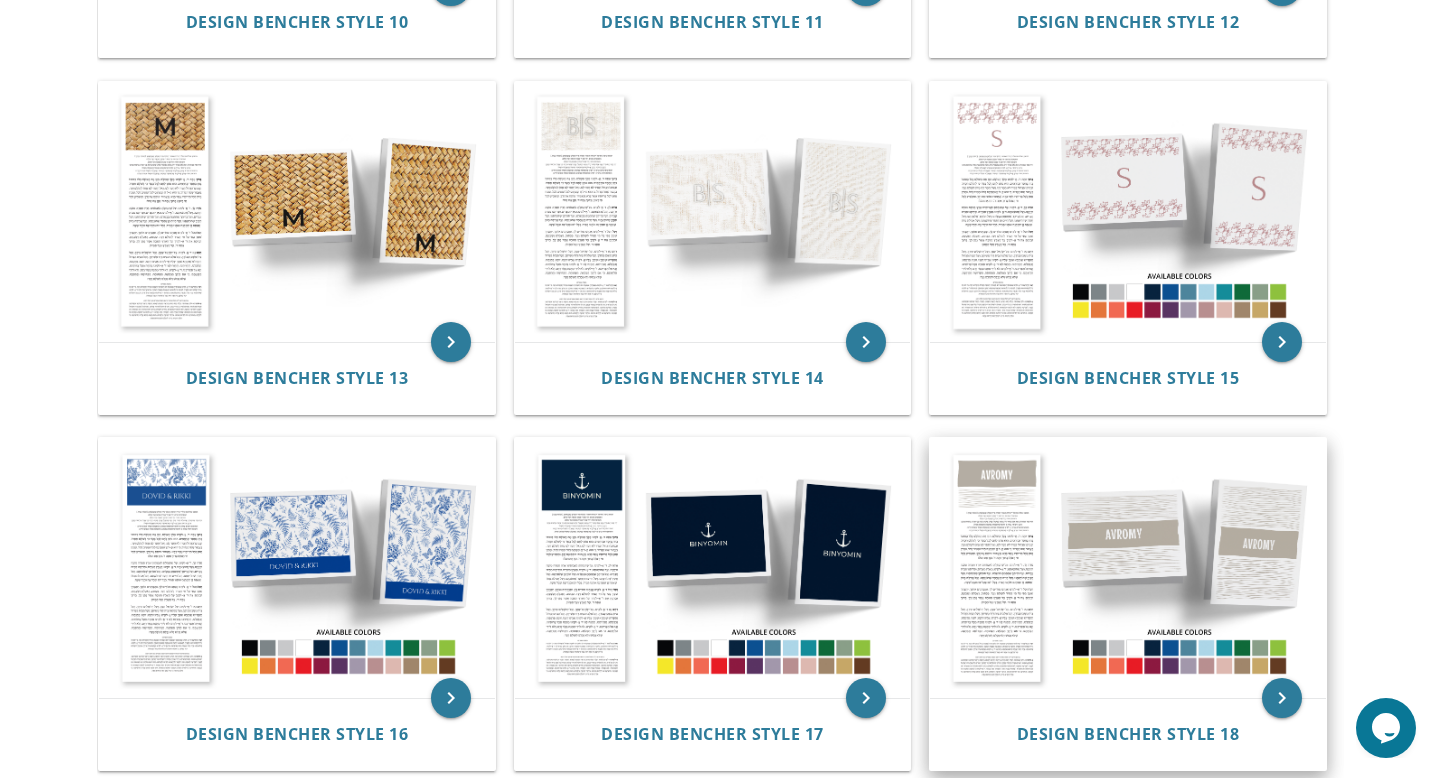 click at bounding box center [1128, 568] 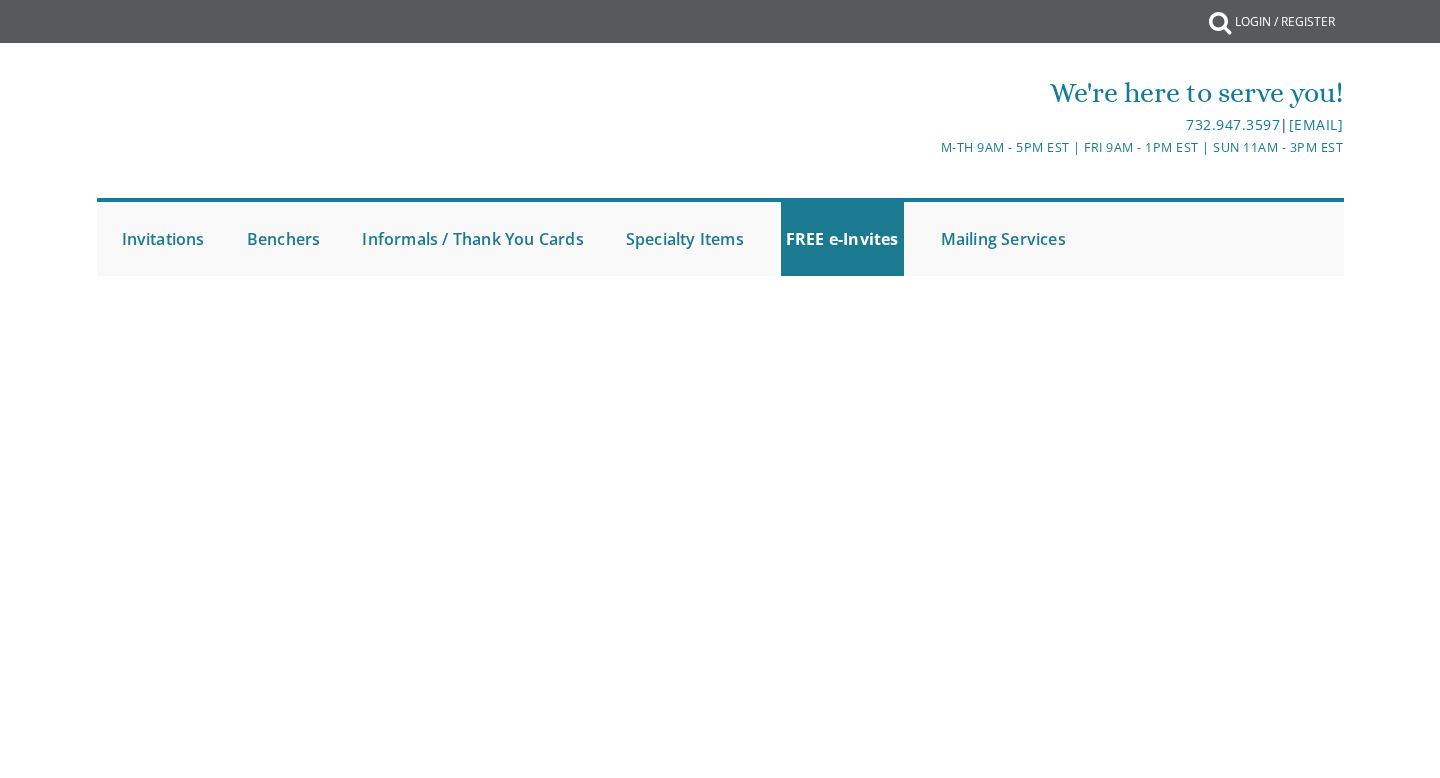scroll, scrollTop: 0, scrollLeft: 0, axis: both 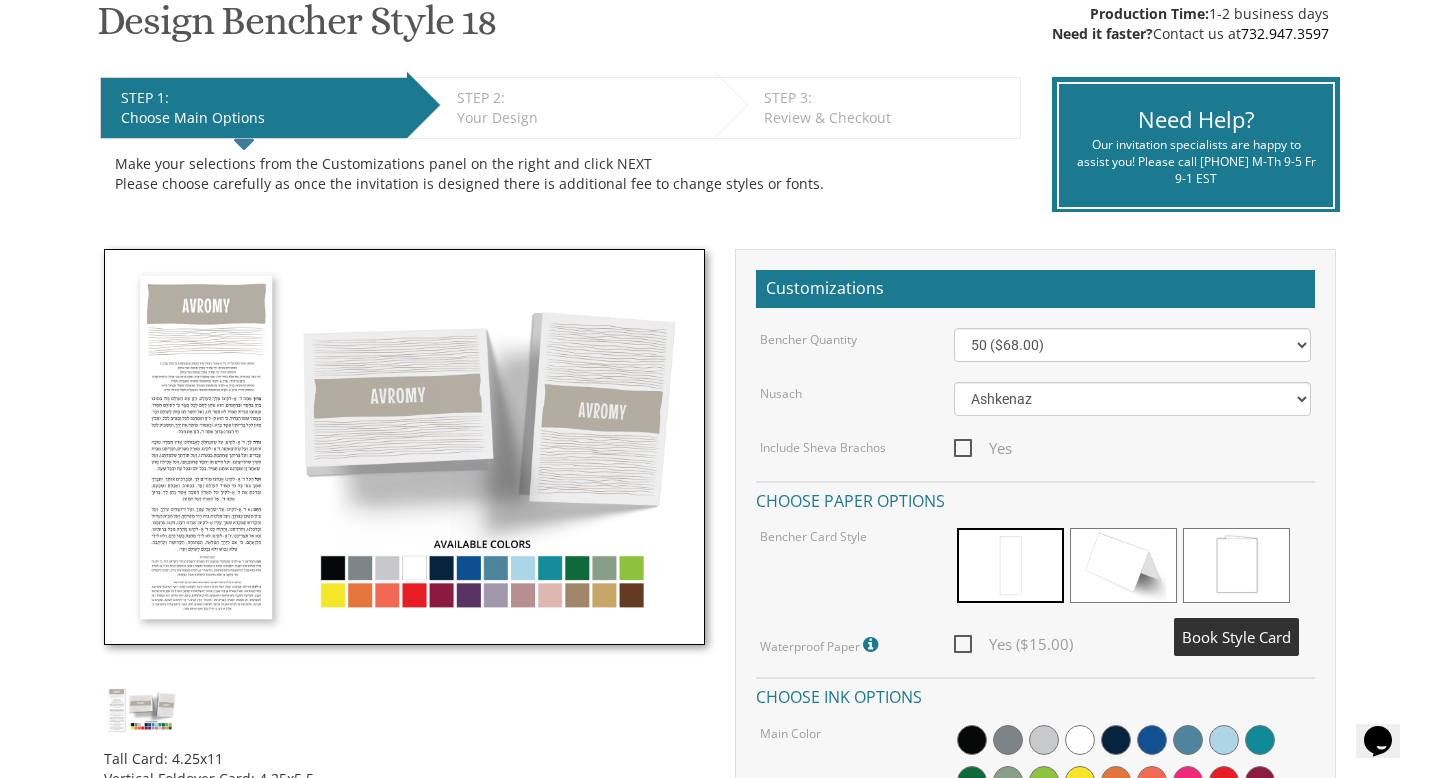 click at bounding box center (1236, 565) 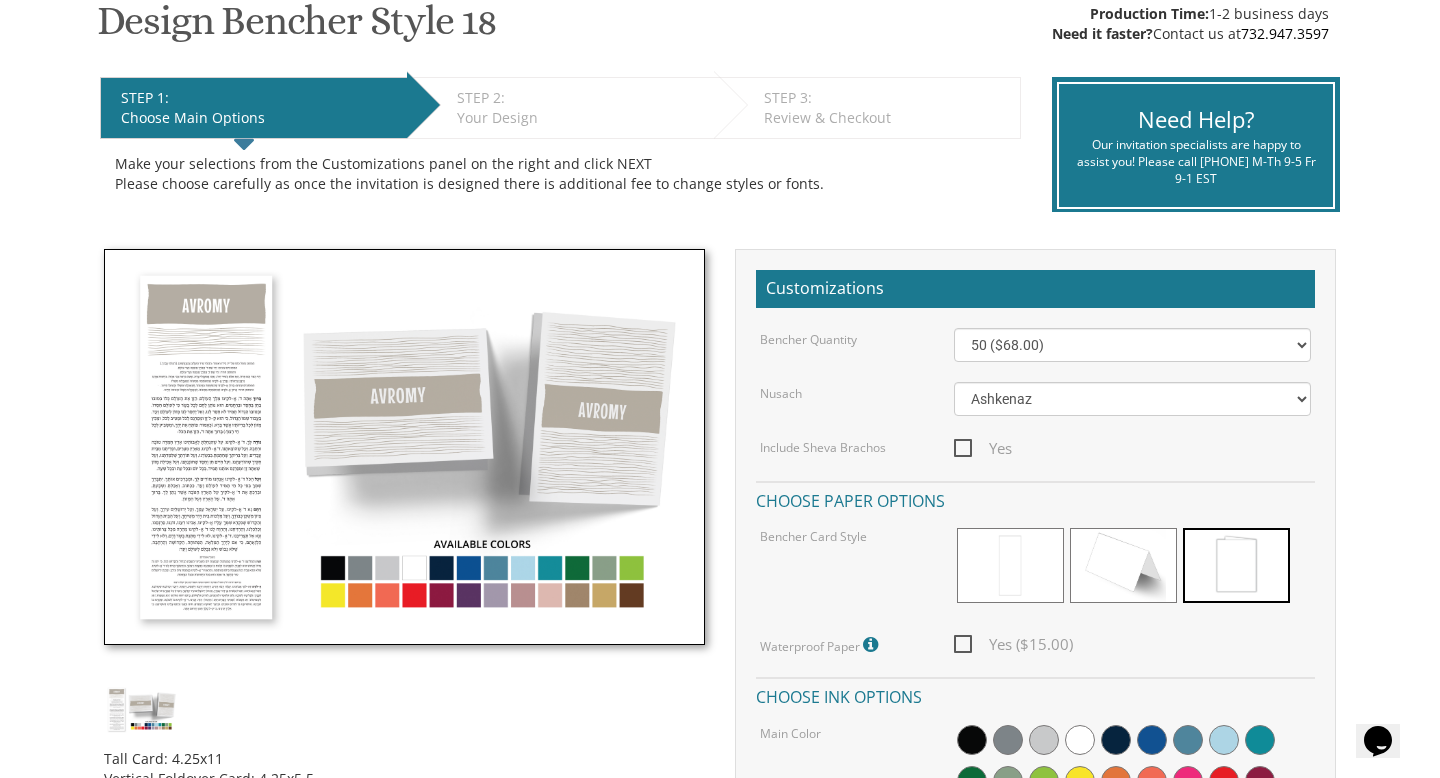 click on "Choose Main Options" at bounding box center (259, 118) 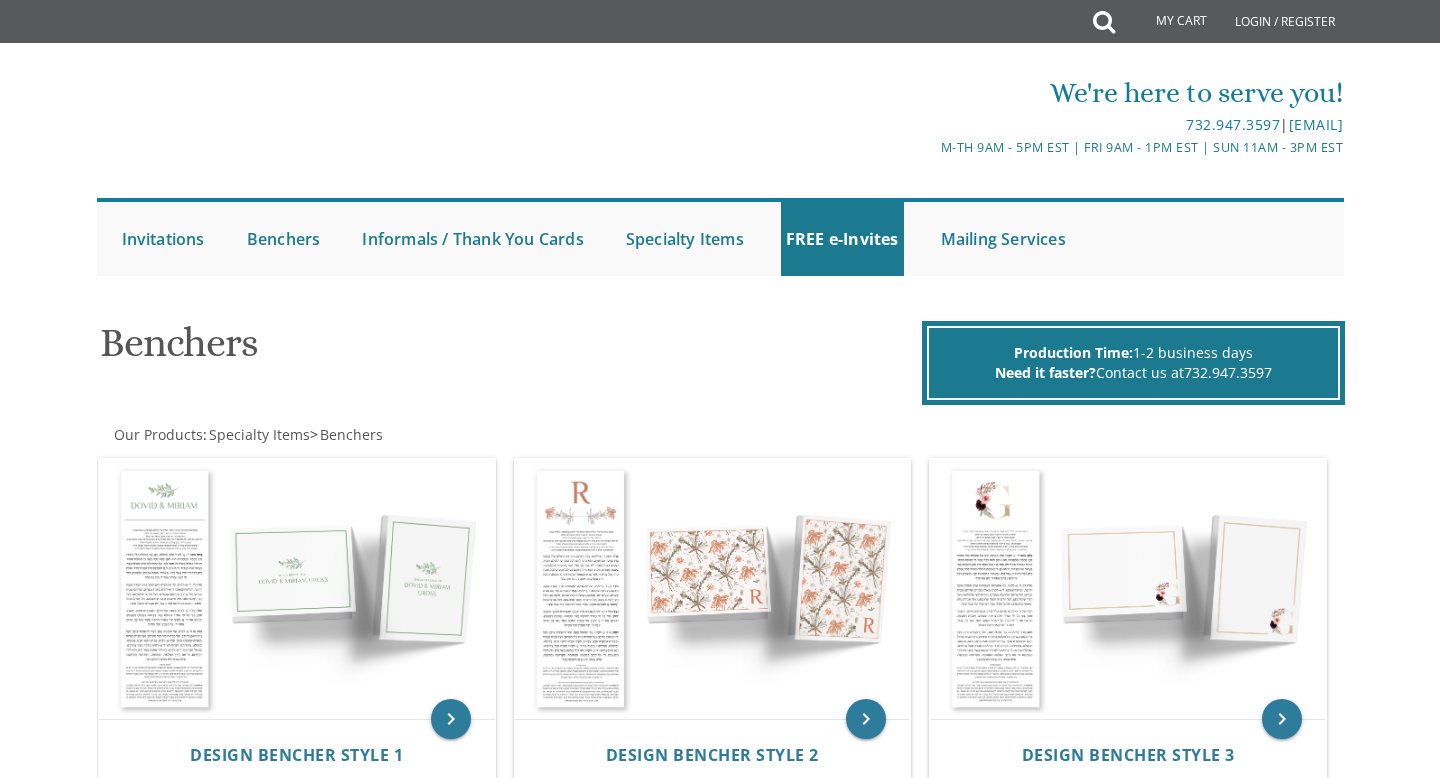 scroll, scrollTop: 1802, scrollLeft: 0, axis: vertical 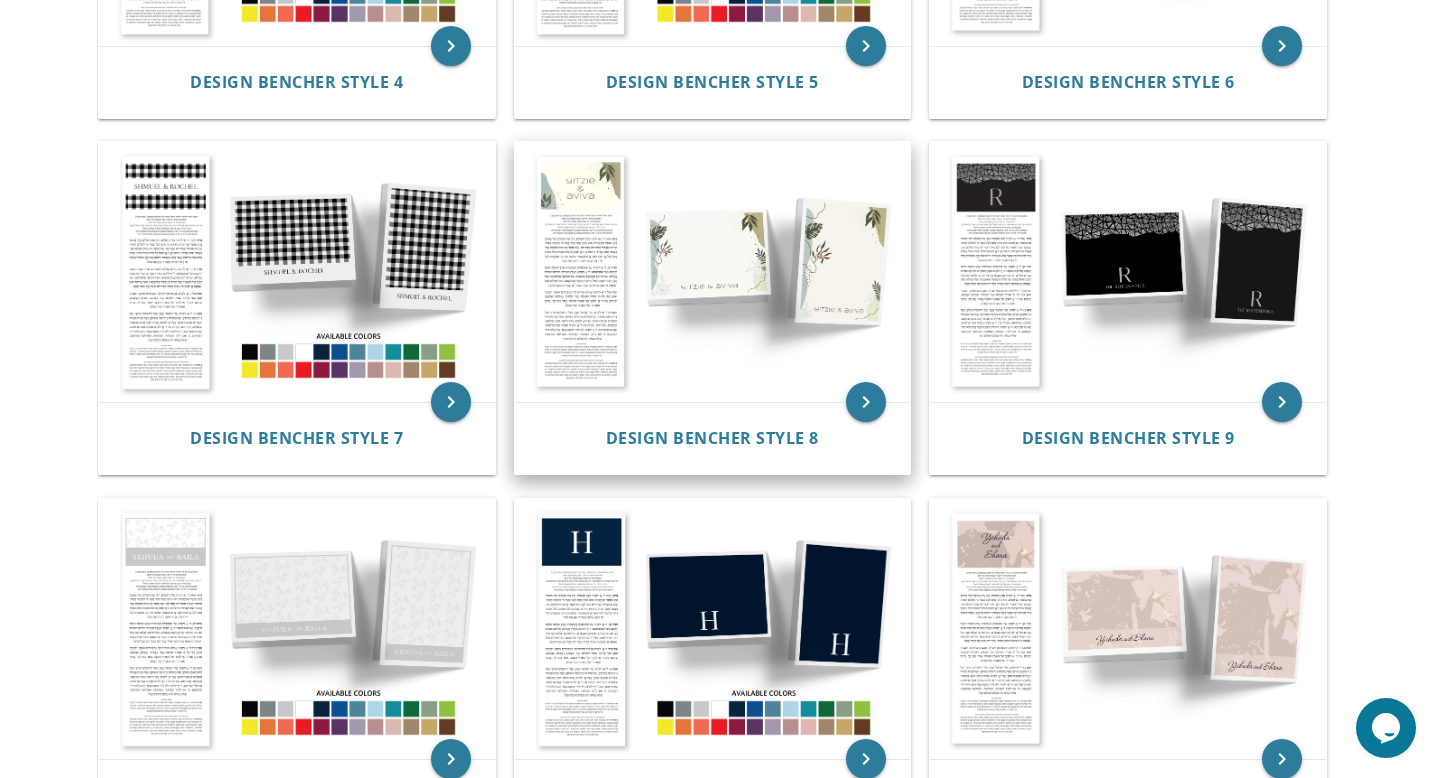 click at bounding box center (713, 272) 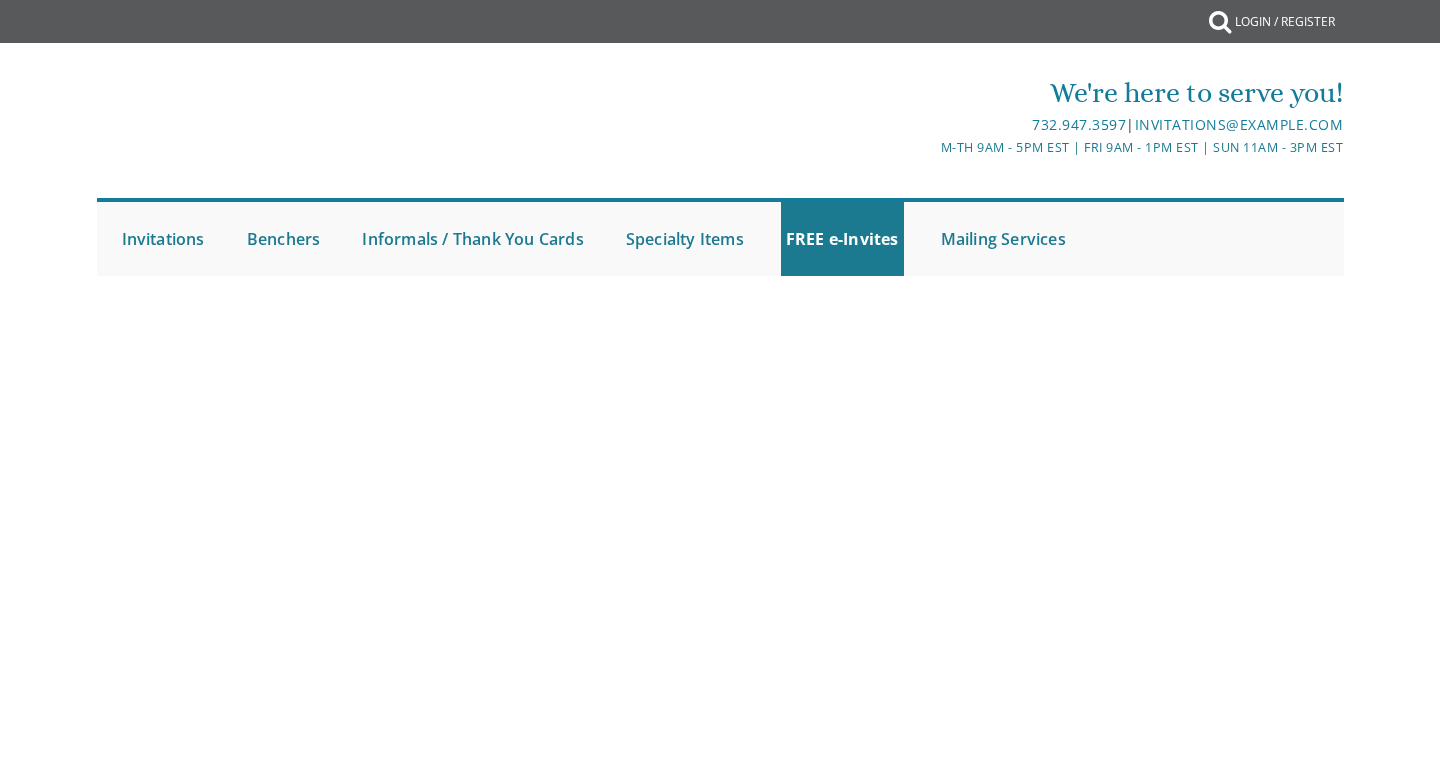 scroll, scrollTop: 0, scrollLeft: 0, axis: both 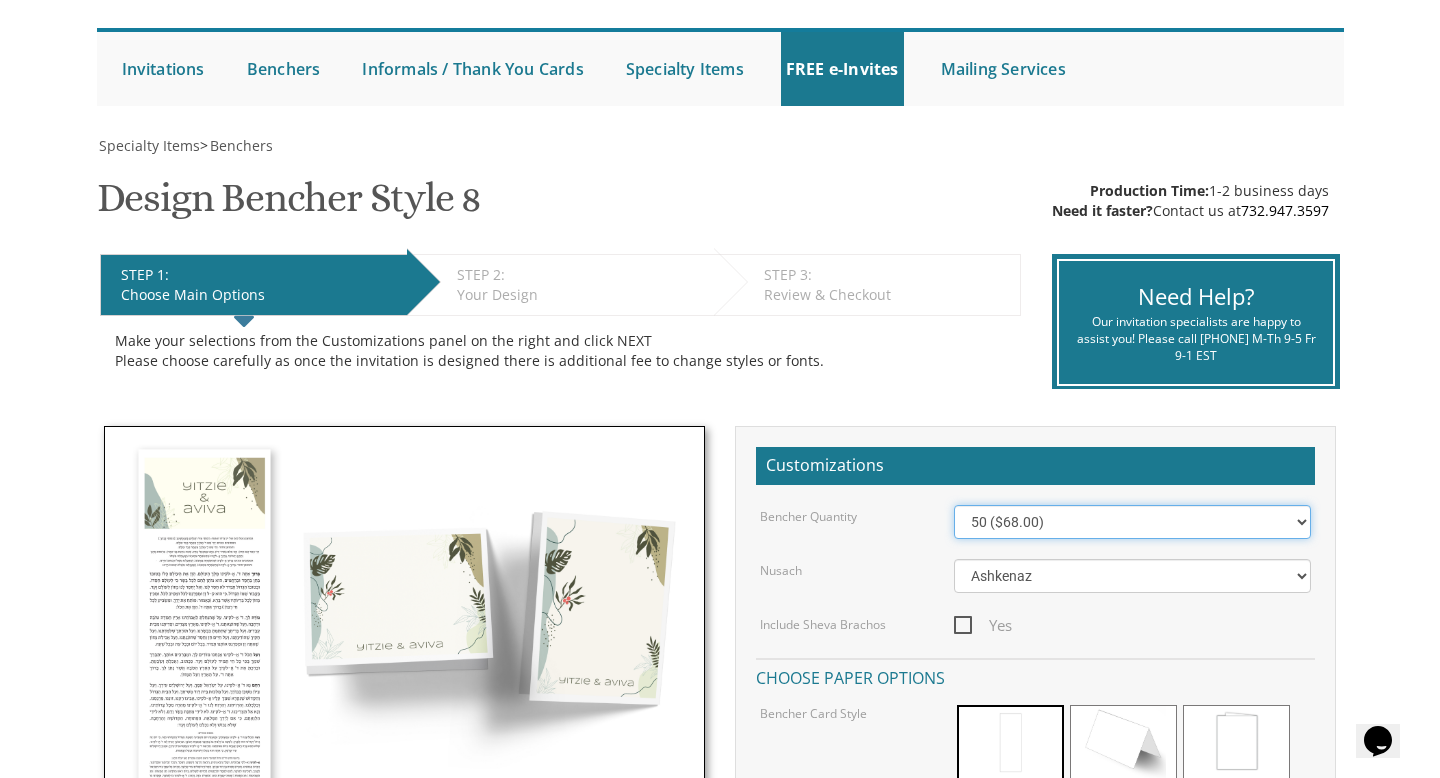 click on "50 ($68.00) 60 ($74.80) 70 ($81.60) 80 ($88.40) 90 ($95.20) 100 ($102.00) 125 ($119.00) 150 ($136.00) 175 ($153.00) 200 ($170.00) 225 ($187.00) 250 ($204.00) 275 ($221.00) 300 ($238.00) 325 ($255.00) 350 ($272.00) 375 ($289.00) 400 ($306.00) 425 ($323.00) 450 ($340.00) 475 ($357.00) 500 ($374.00)" at bounding box center (1133, 522) 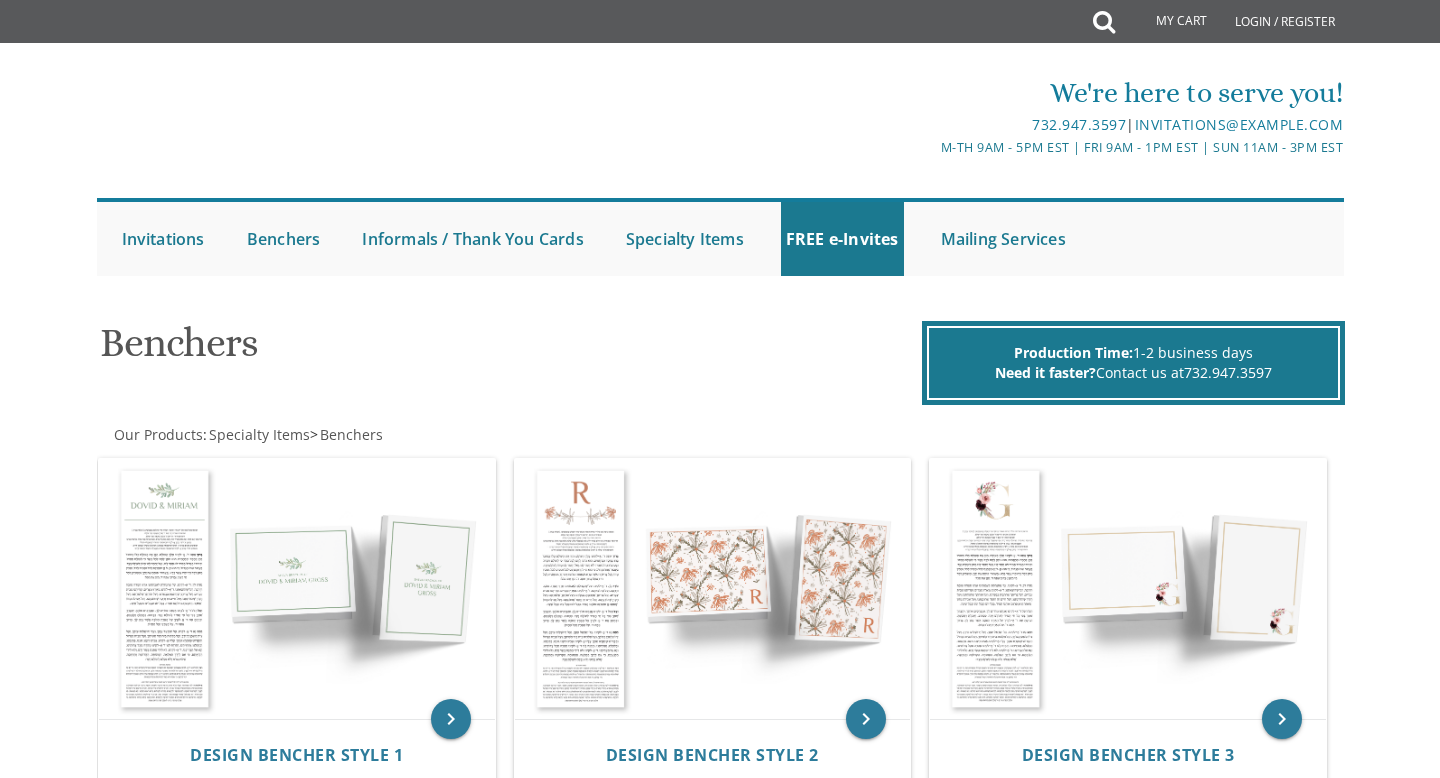 scroll, scrollTop: 1029, scrollLeft: 0, axis: vertical 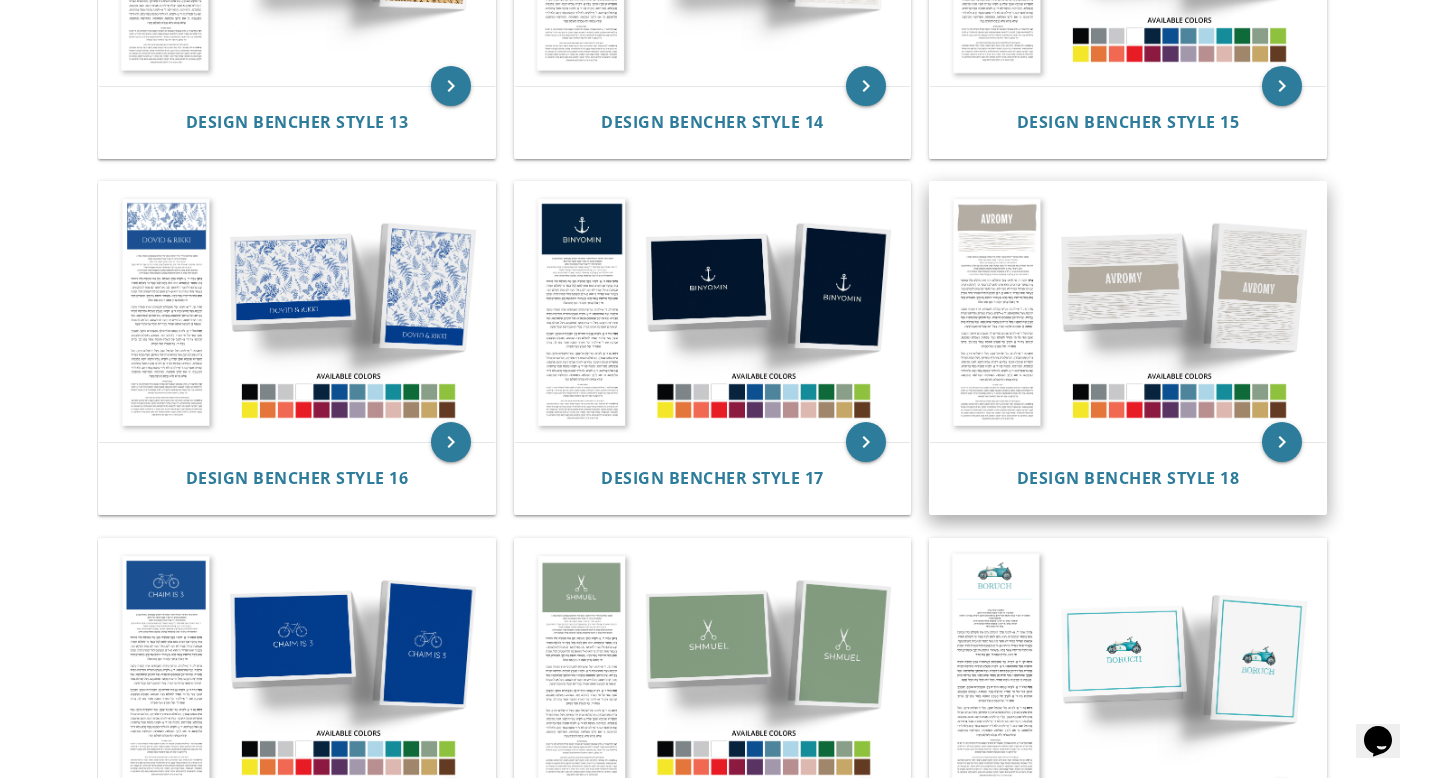 click at bounding box center (1128, 312) 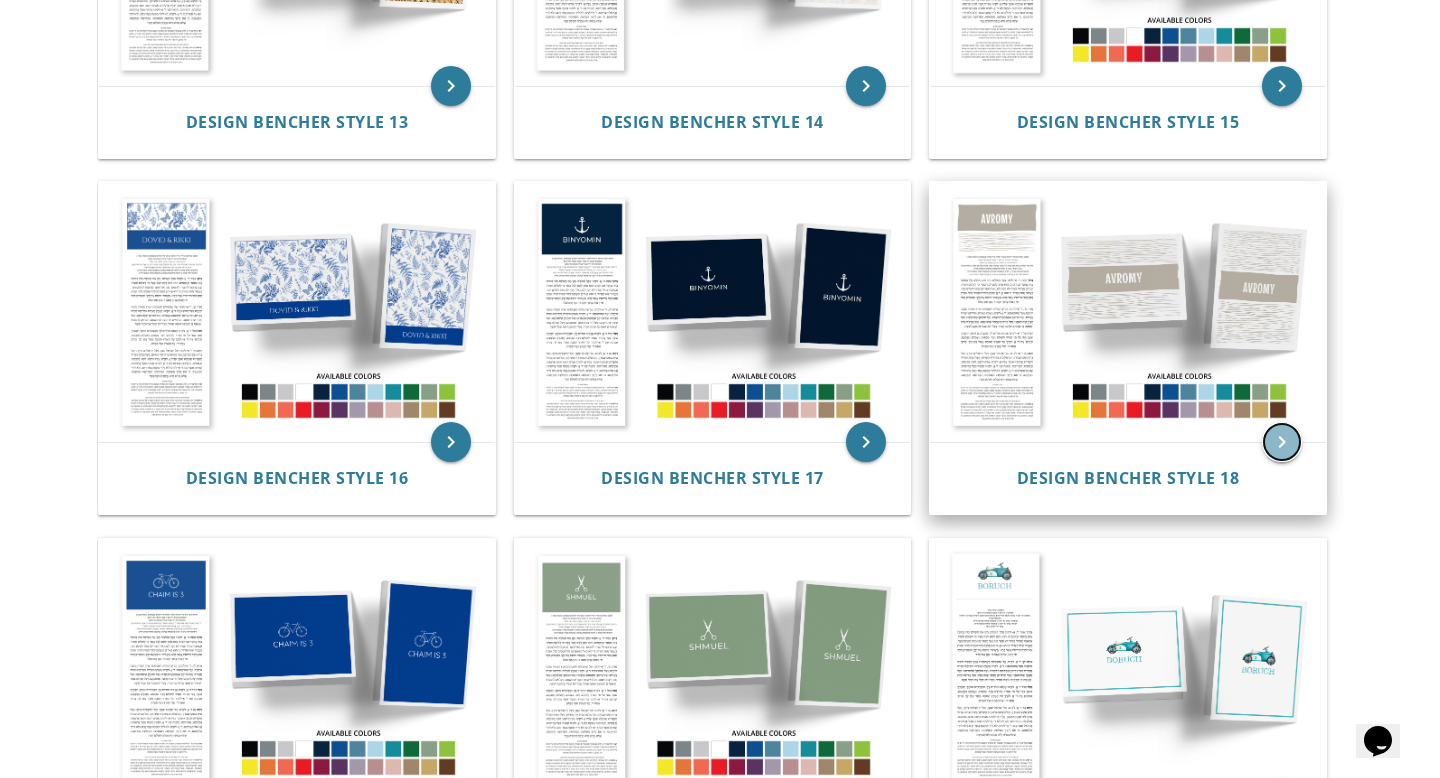 click on "keyboard_arrow_right" at bounding box center [1282, 442] 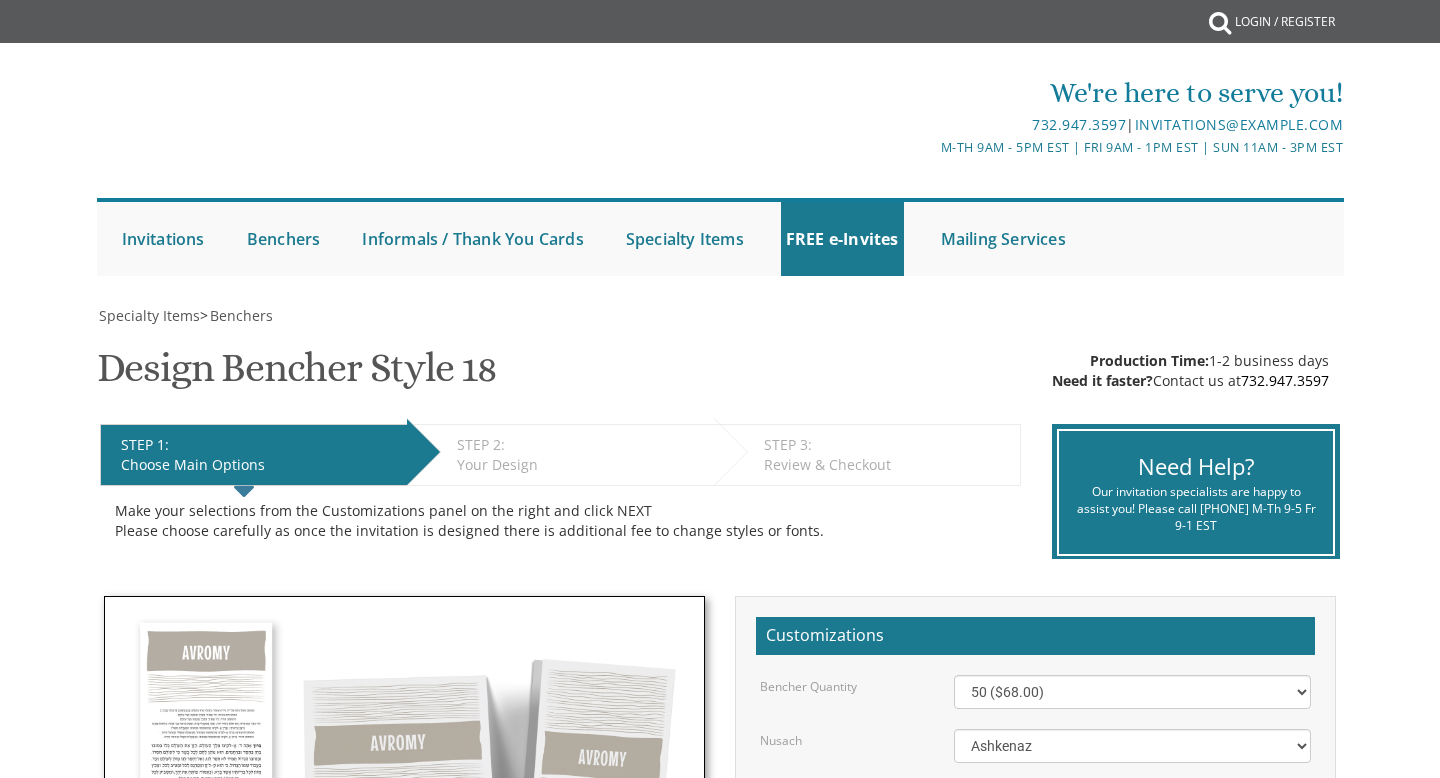 scroll, scrollTop: 0, scrollLeft: 0, axis: both 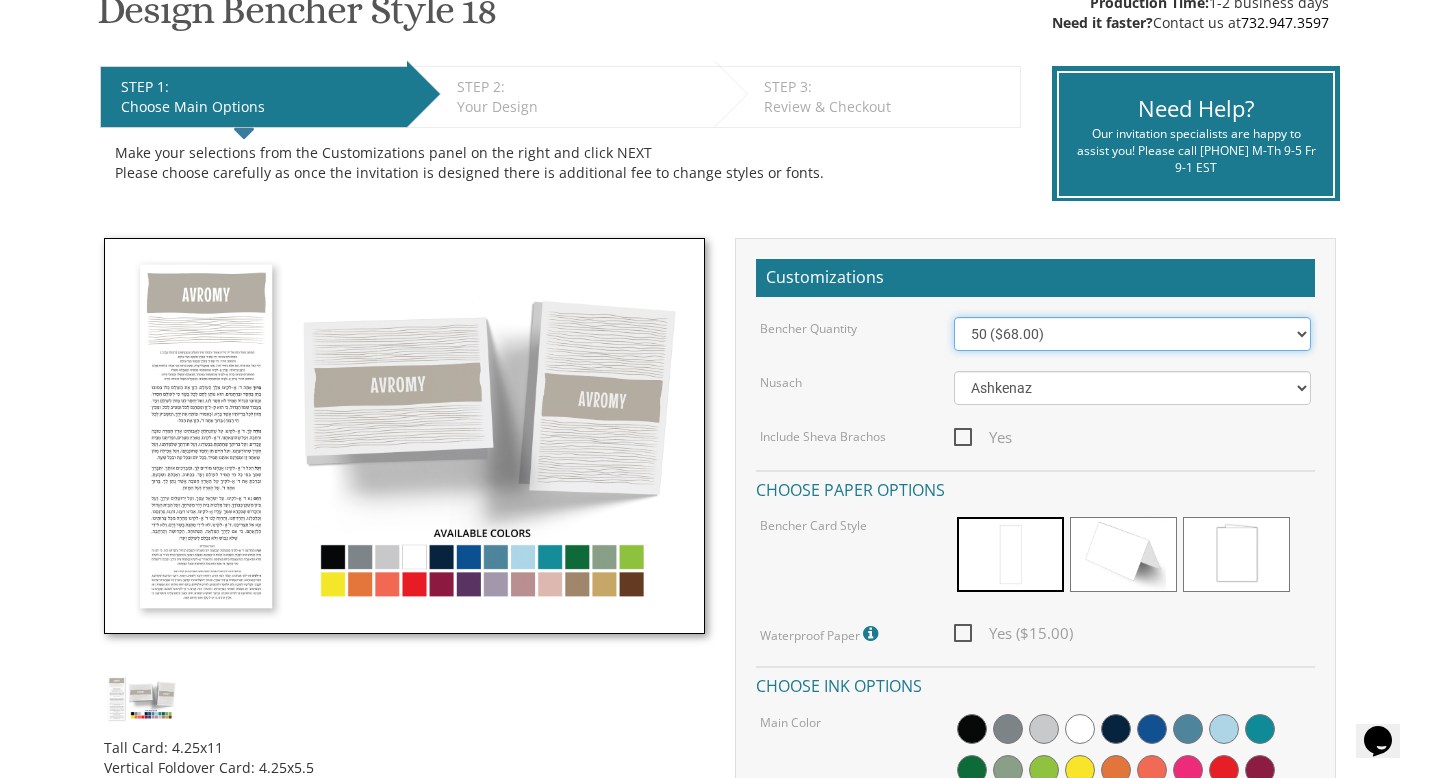 click on "50 ($68.00) 60 ($74.80) 70 ($81.60) 80 ($88.40) 90 ($95.20) 100 ($102.00) 125 ($119.00) 150 ($136.00) 175 ($153.00) 200 ($170.00) 225 ($187.00) 250 ($204.00) 275 ($221.00) 300 ($238.00) 325 ($255.00) 350 ($272.00) 375 ($289.00) 400 ($306.00) 425 ($323.00) 450 ($340.00) 475 ($357.00) 500 ($374.00)" at bounding box center [1133, 334] 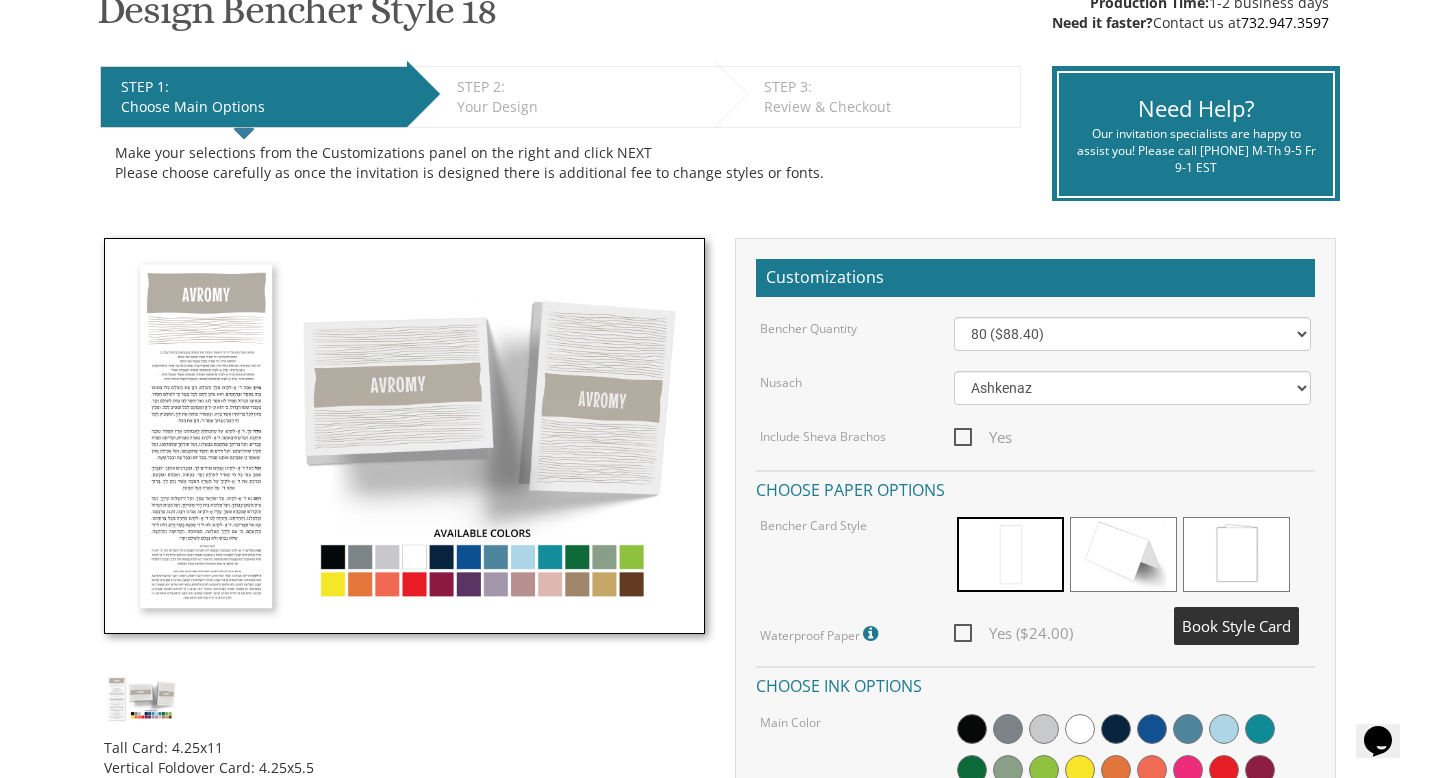 click at bounding box center [1236, 554] 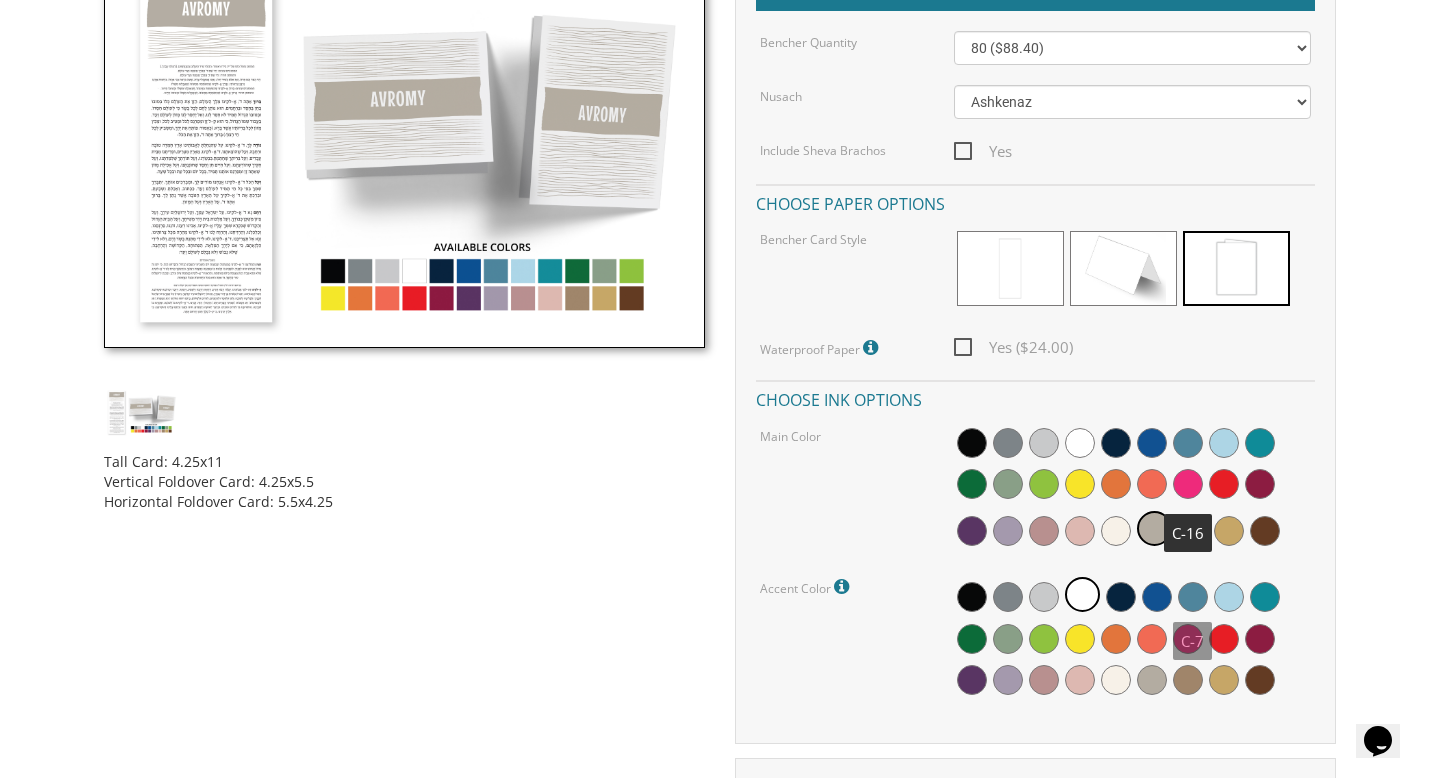 scroll, scrollTop: 669, scrollLeft: 0, axis: vertical 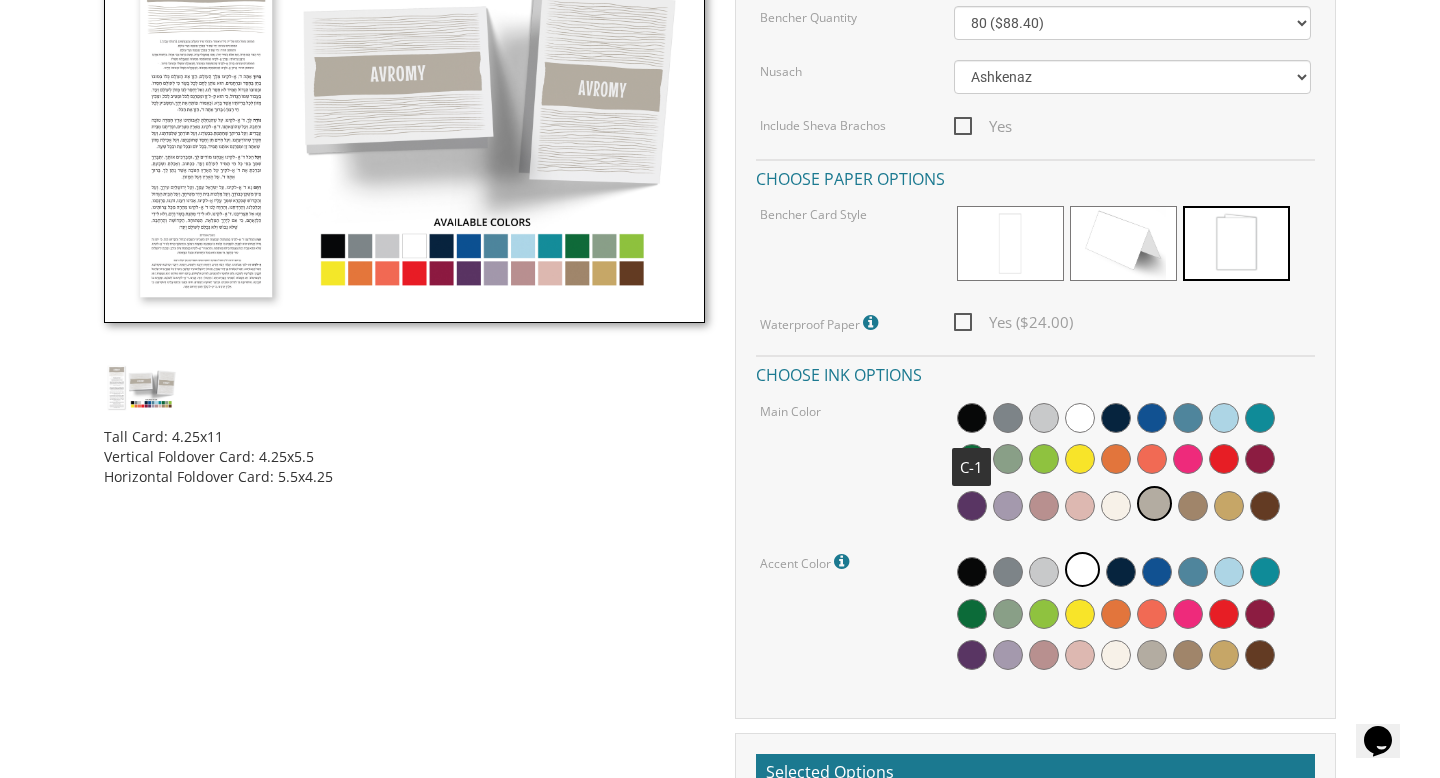 click at bounding box center [972, 418] 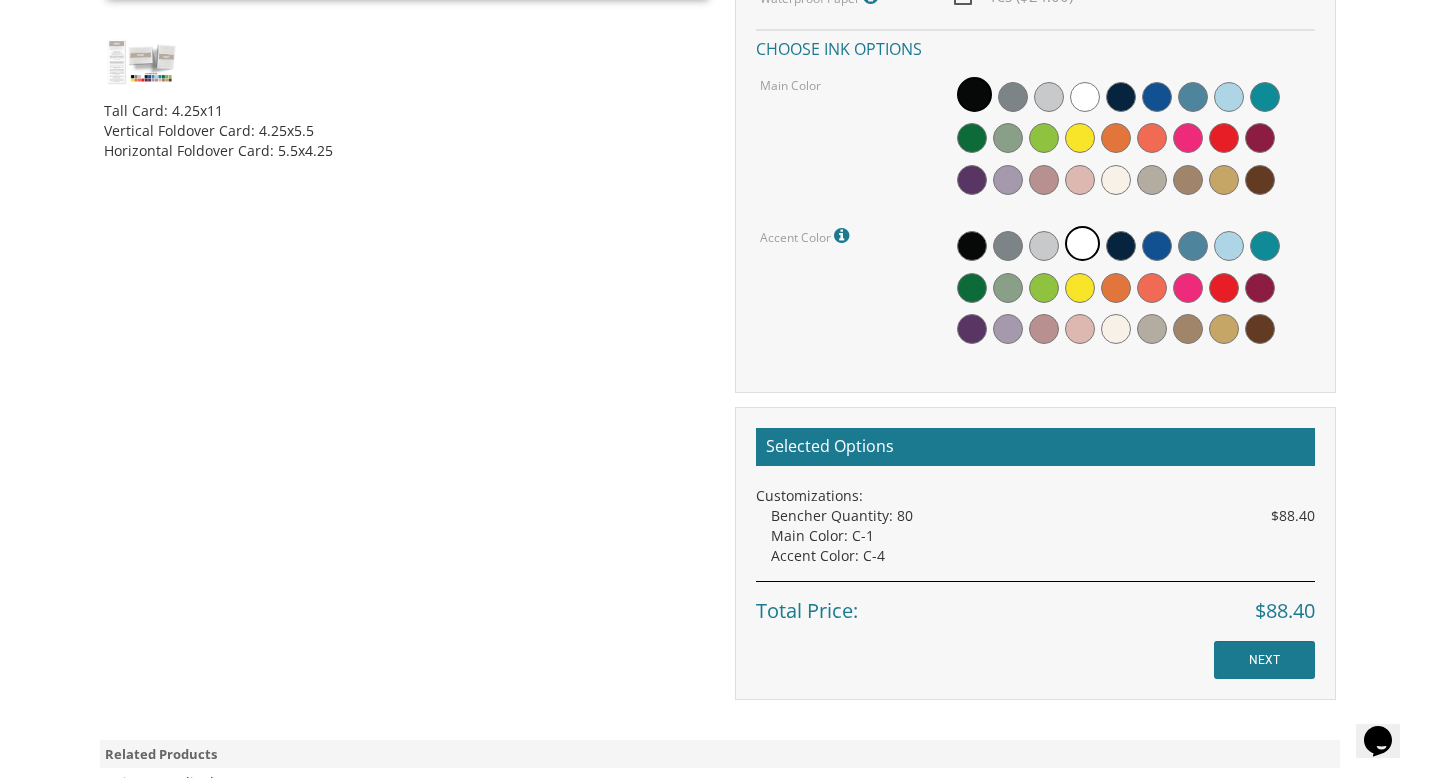 scroll, scrollTop: 1001, scrollLeft: 0, axis: vertical 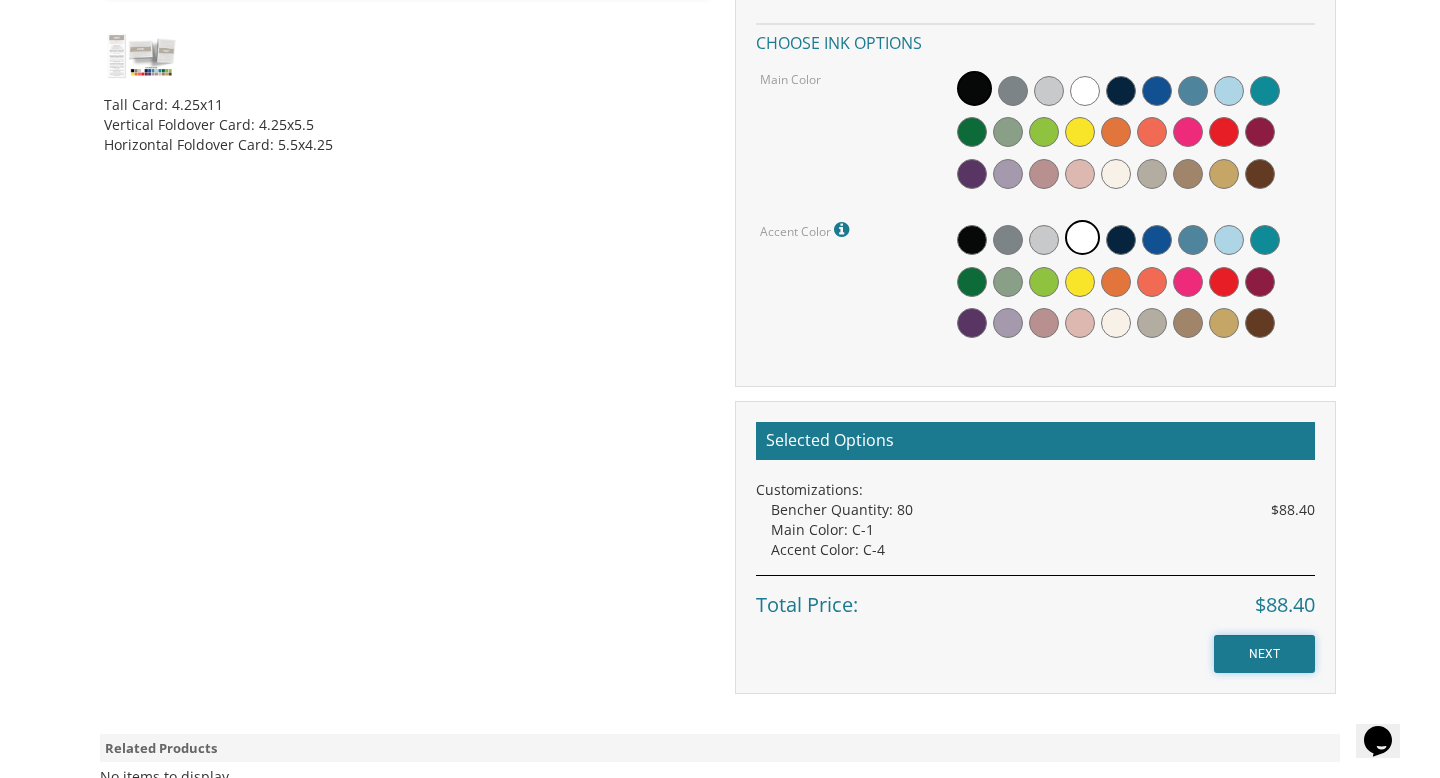 click on "NEXT" at bounding box center (1264, 654) 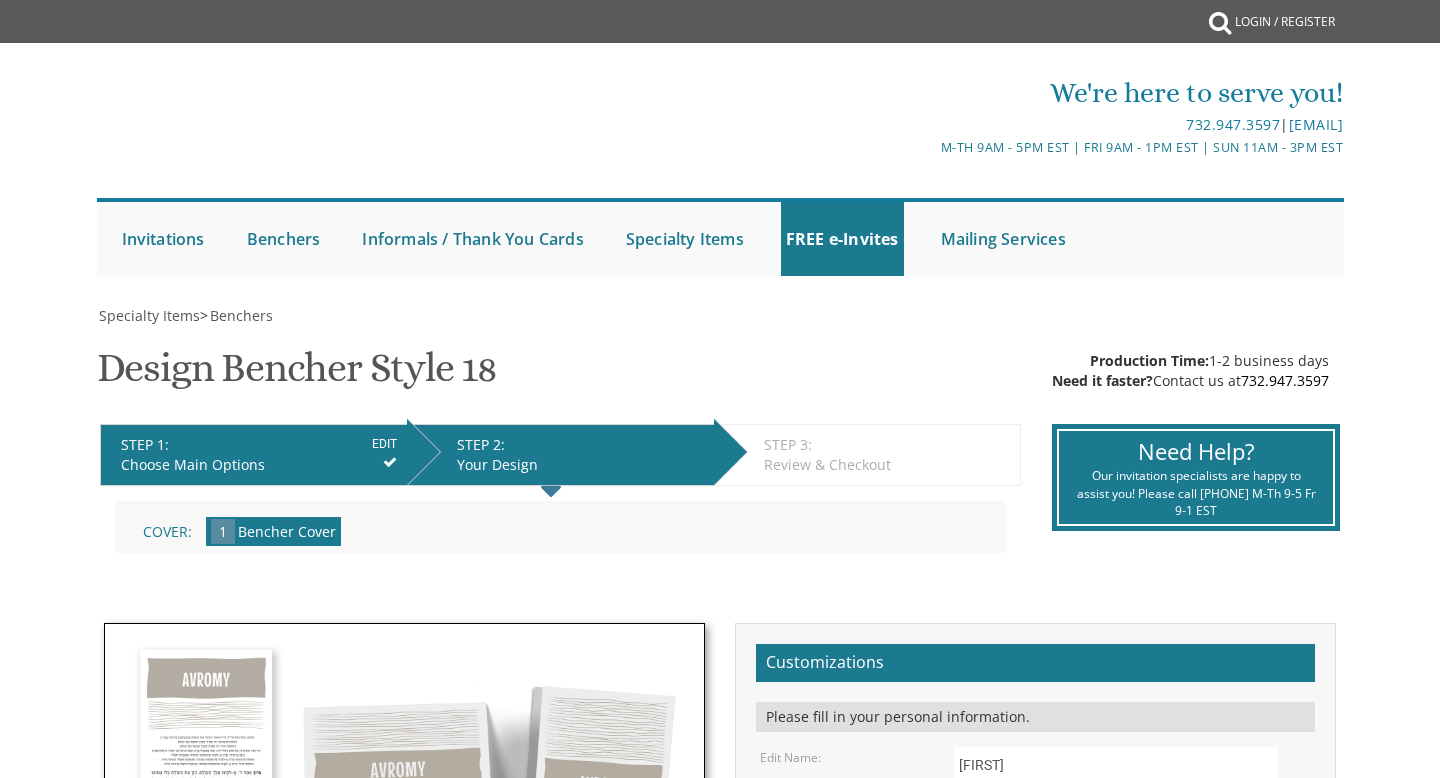 scroll, scrollTop: 0, scrollLeft: 0, axis: both 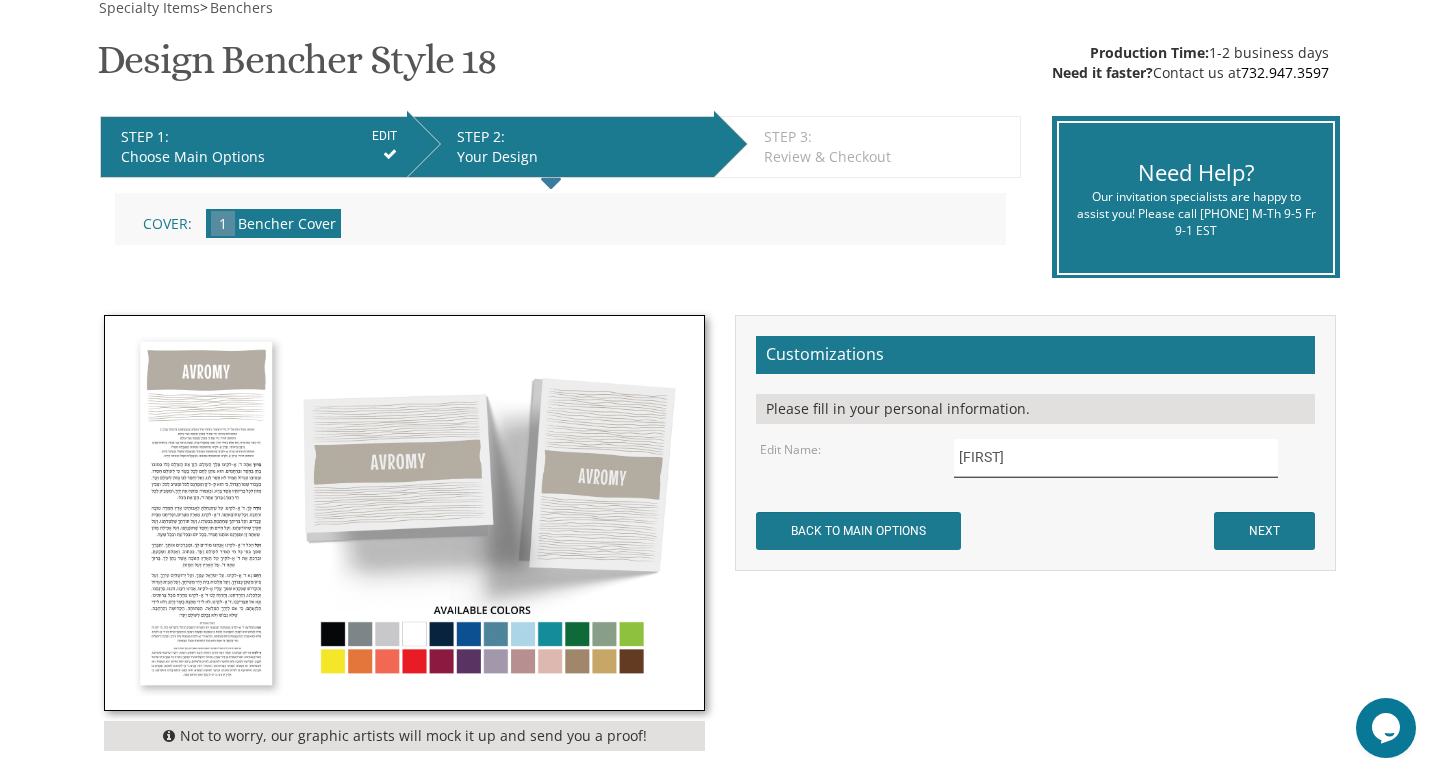 click on "[FIRST]" at bounding box center [1116, 458] 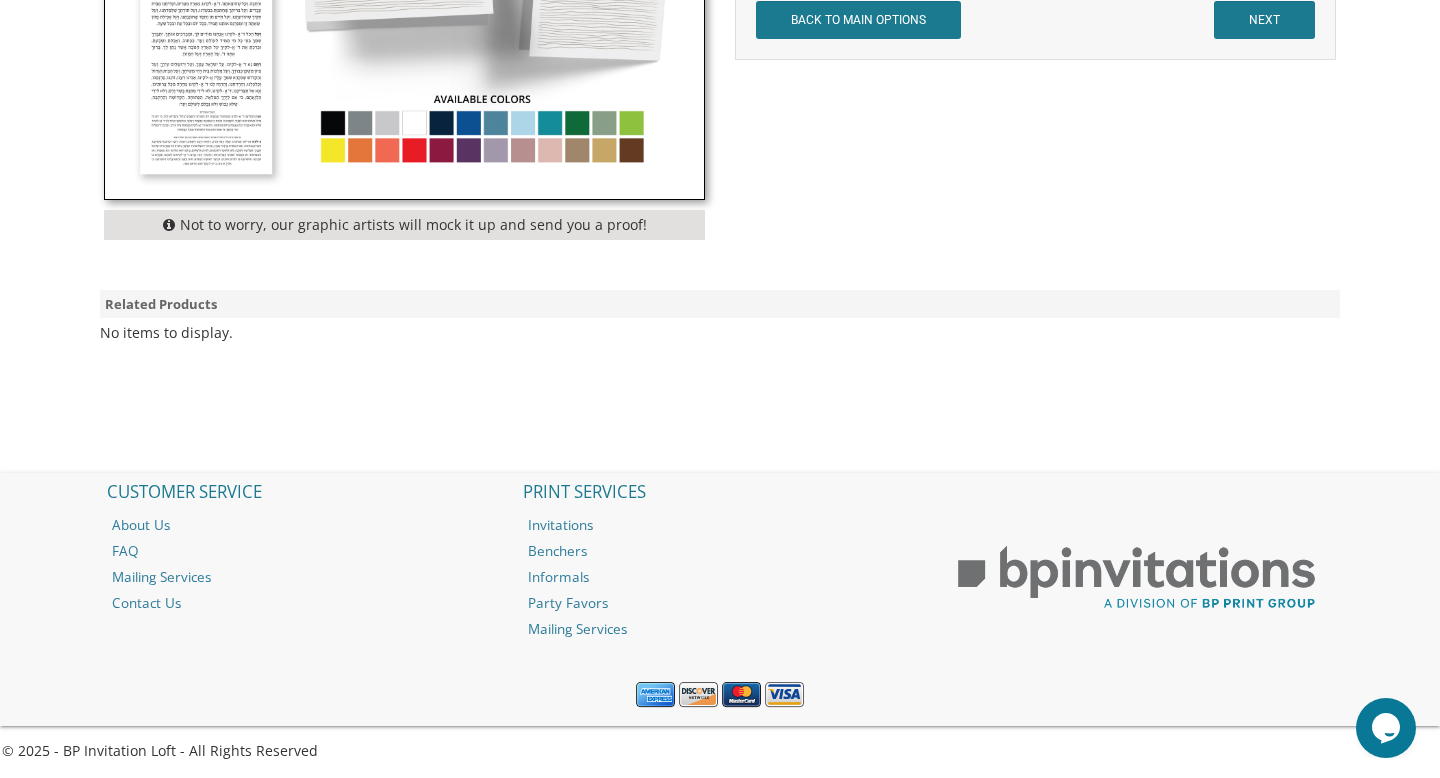 scroll, scrollTop: 821, scrollLeft: 0, axis: vertical 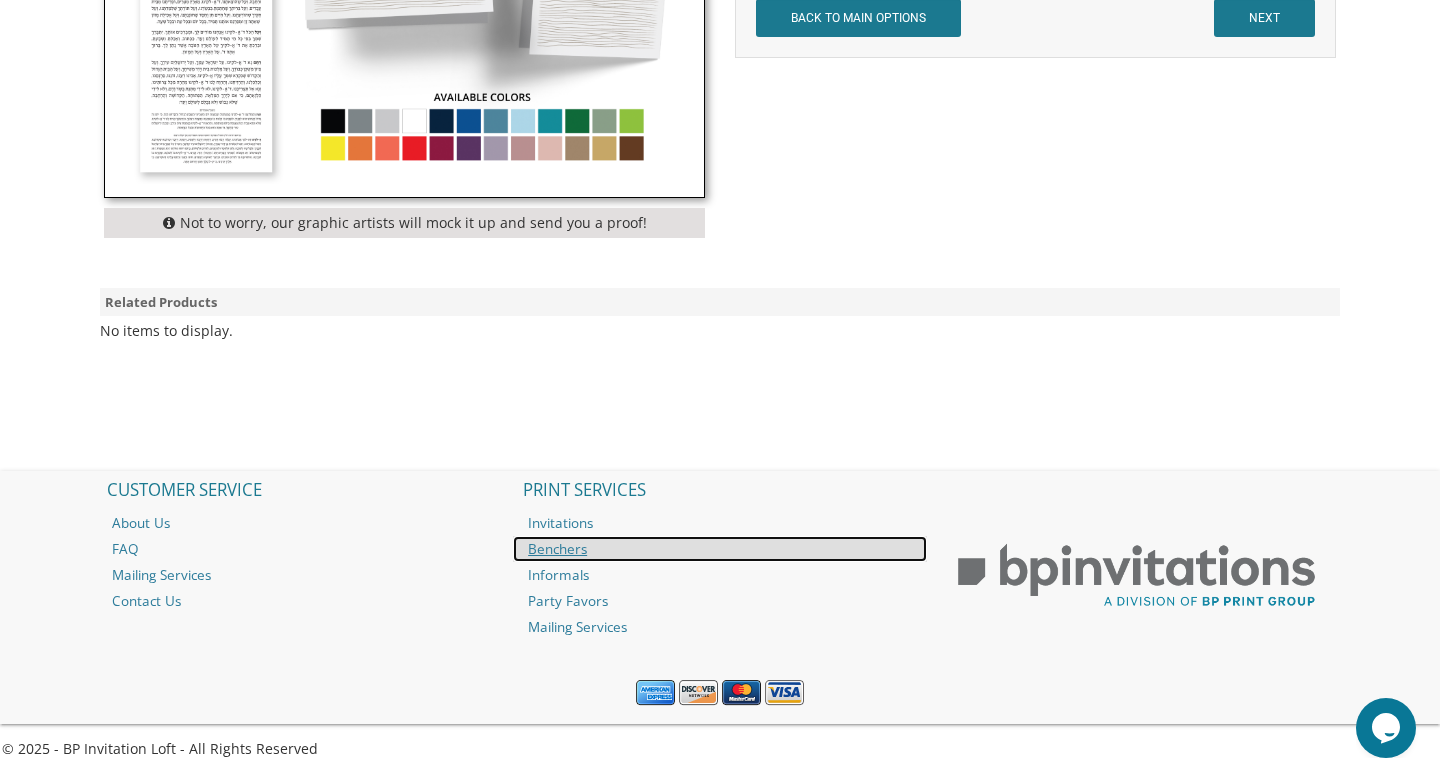click on "Benchers" at bounding box center (720, 549) 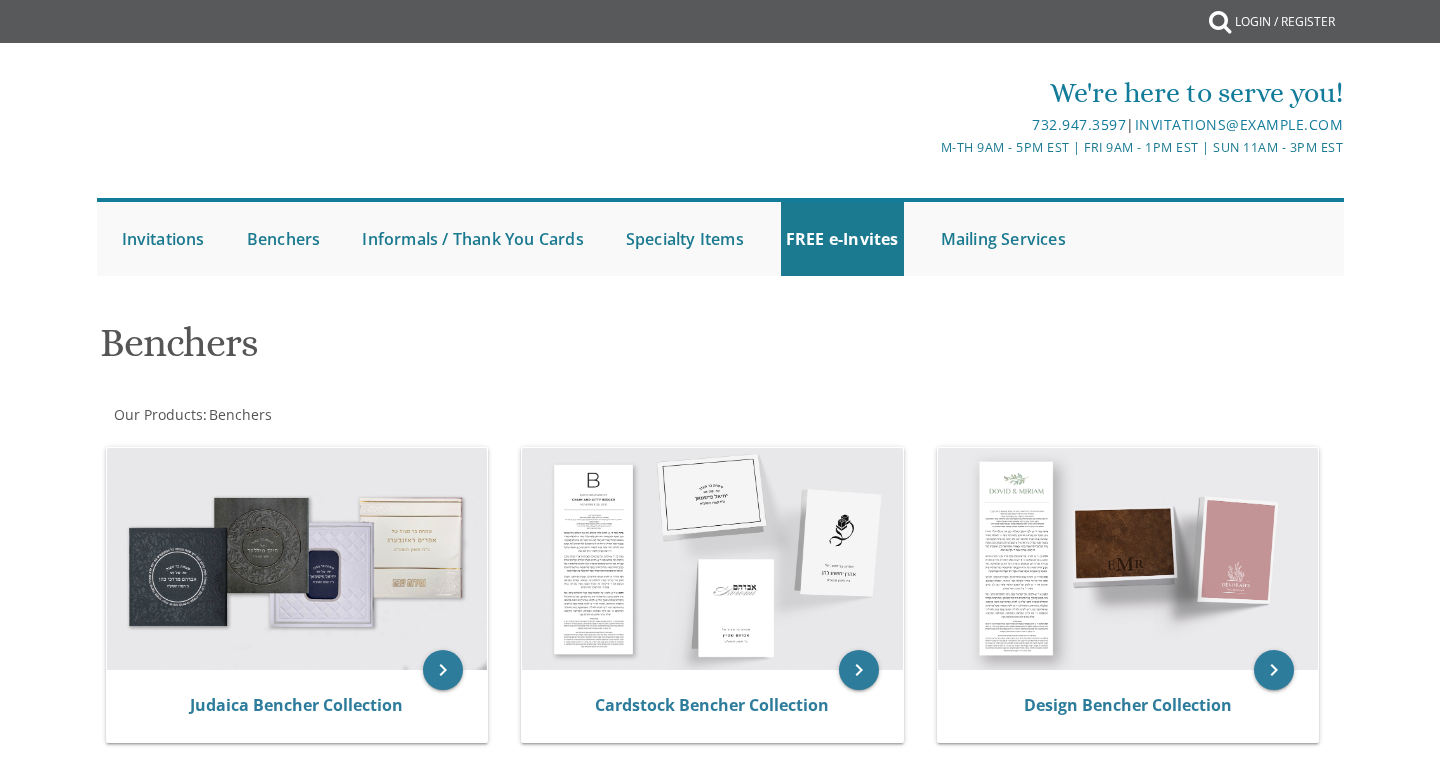 scroll, scrollTop: 0, scrollLeft: 0, axis: both 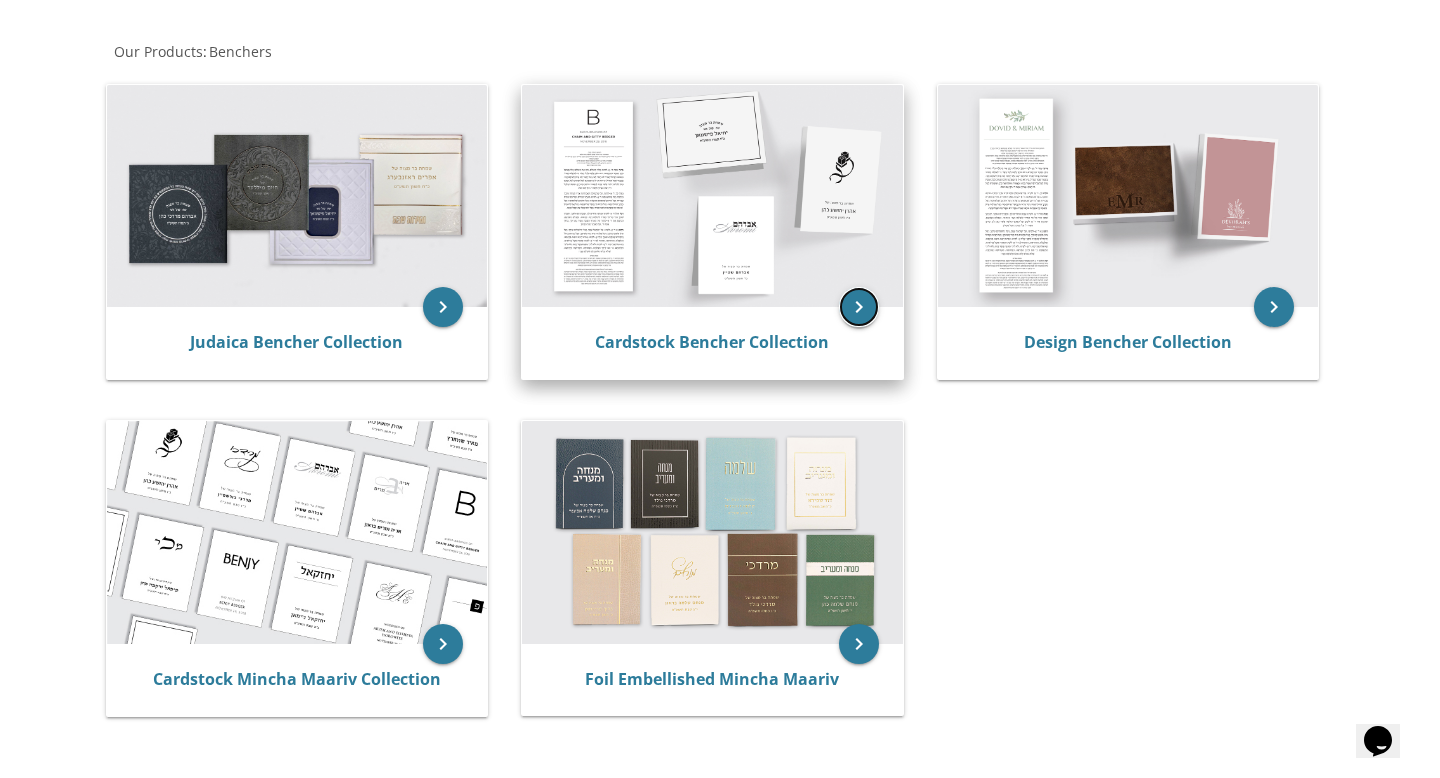 click on "keyboard_arrow_right" at bounding box center (859, 307) 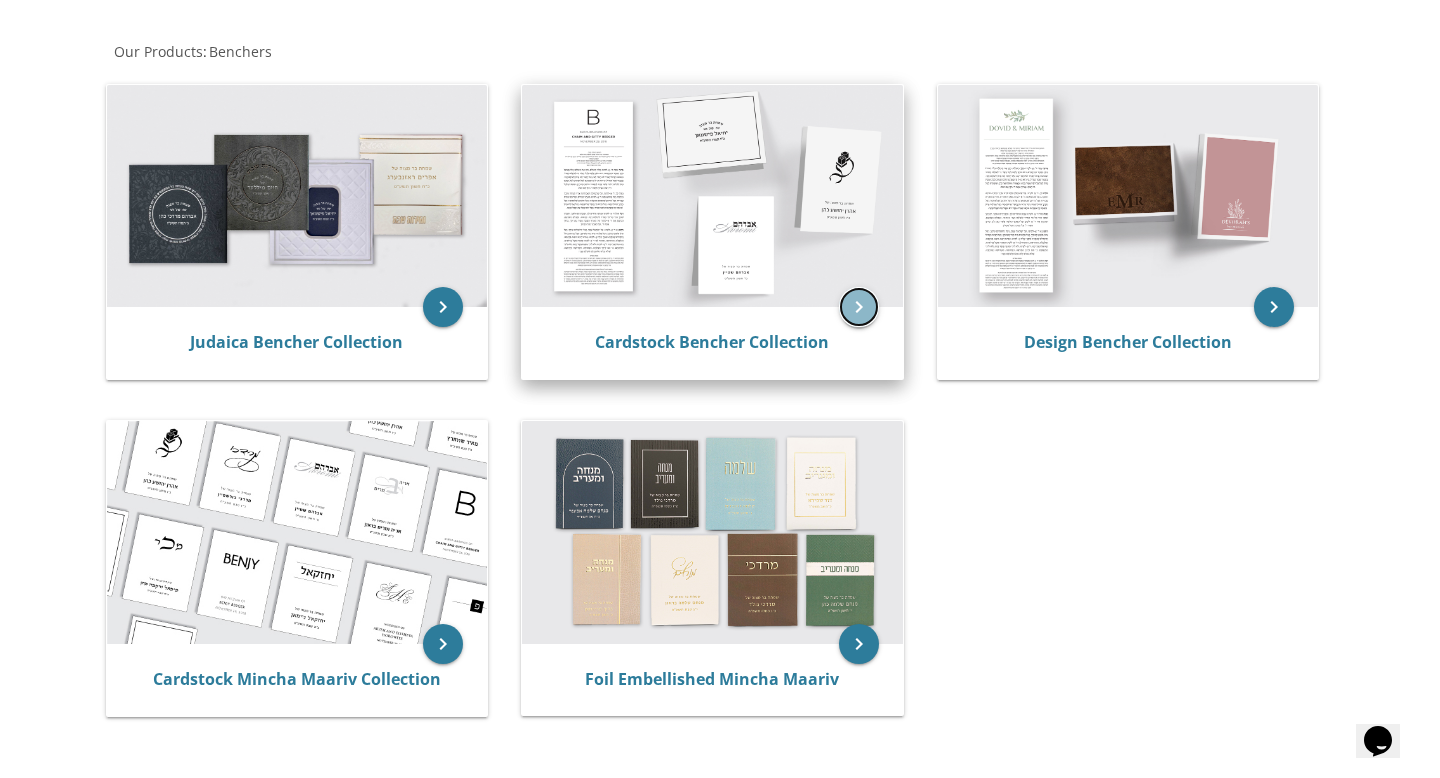 click on "keyboard_arrow_right" at bounding box center (859, 307) 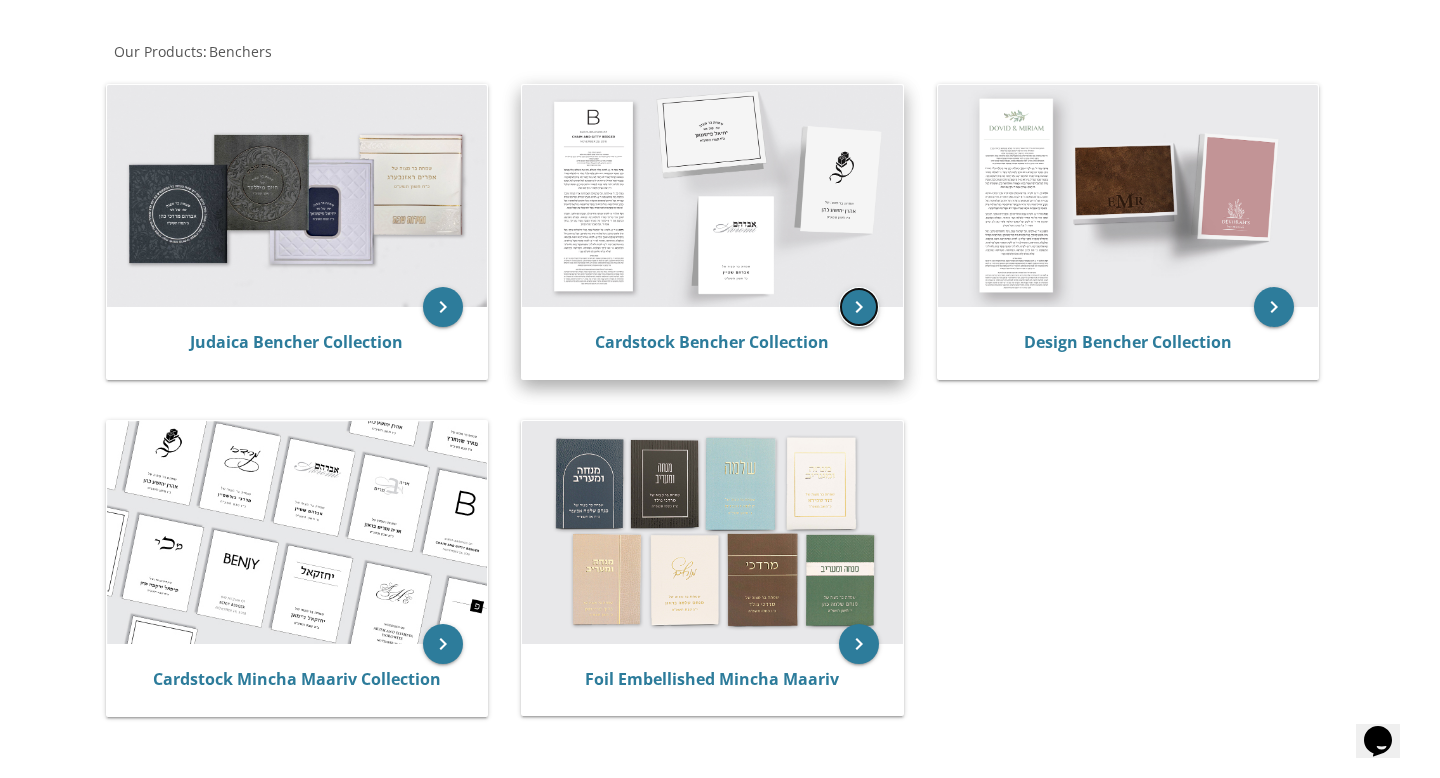 click on "keyboard_arrow_right" at bounding box center [859, 307] 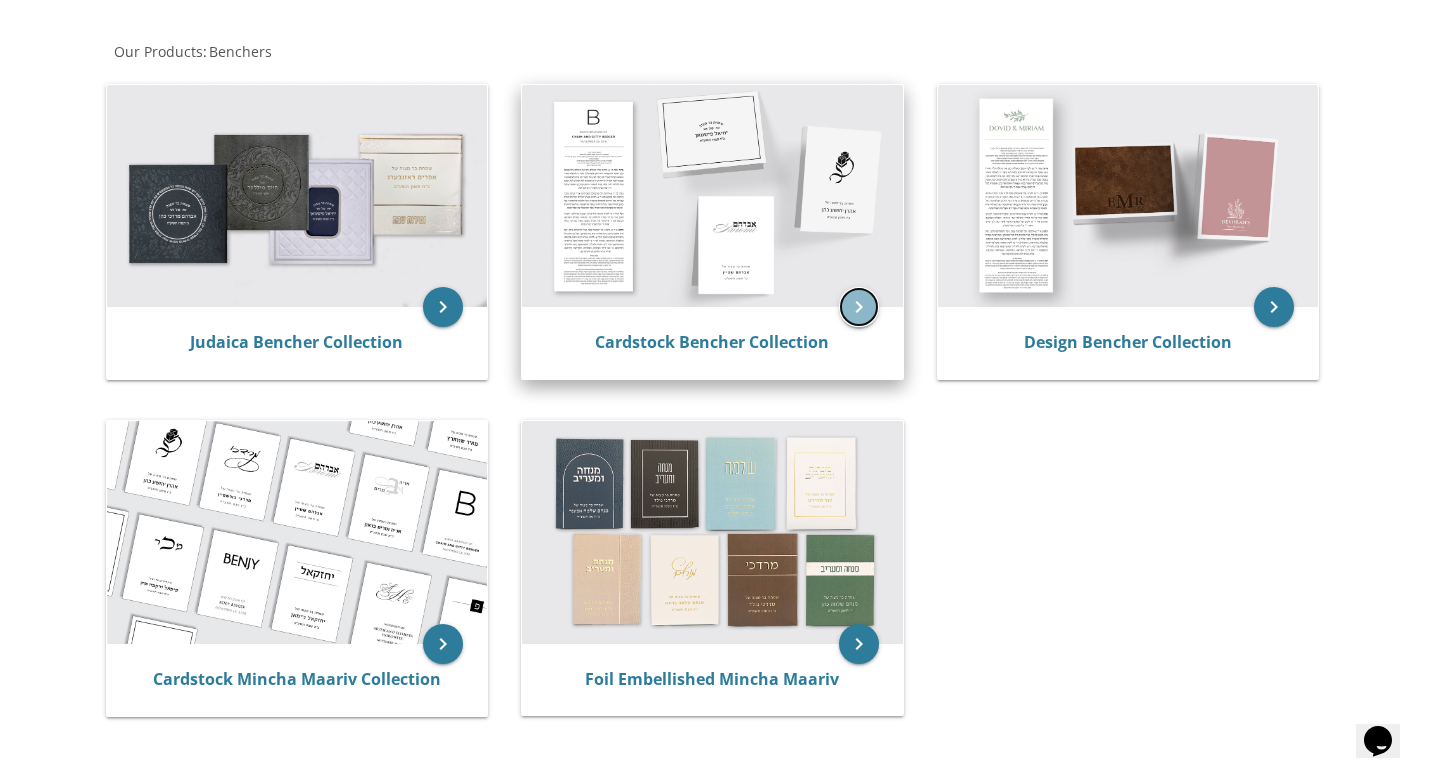 click on "keyboard_arrow_right" at bounding box center [859, 307] 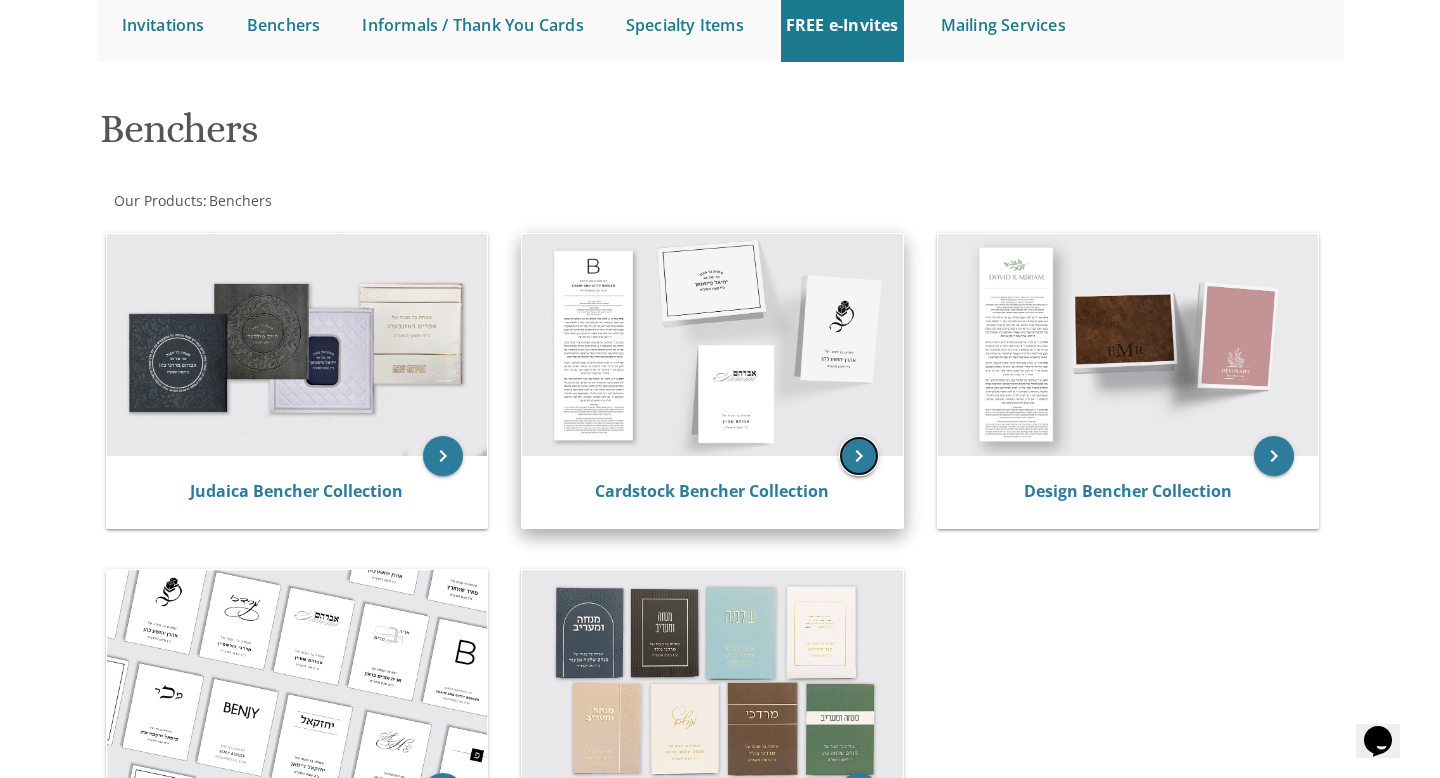 scroll, scrollTop: 264, scrollLeft: 0, axis: vertical 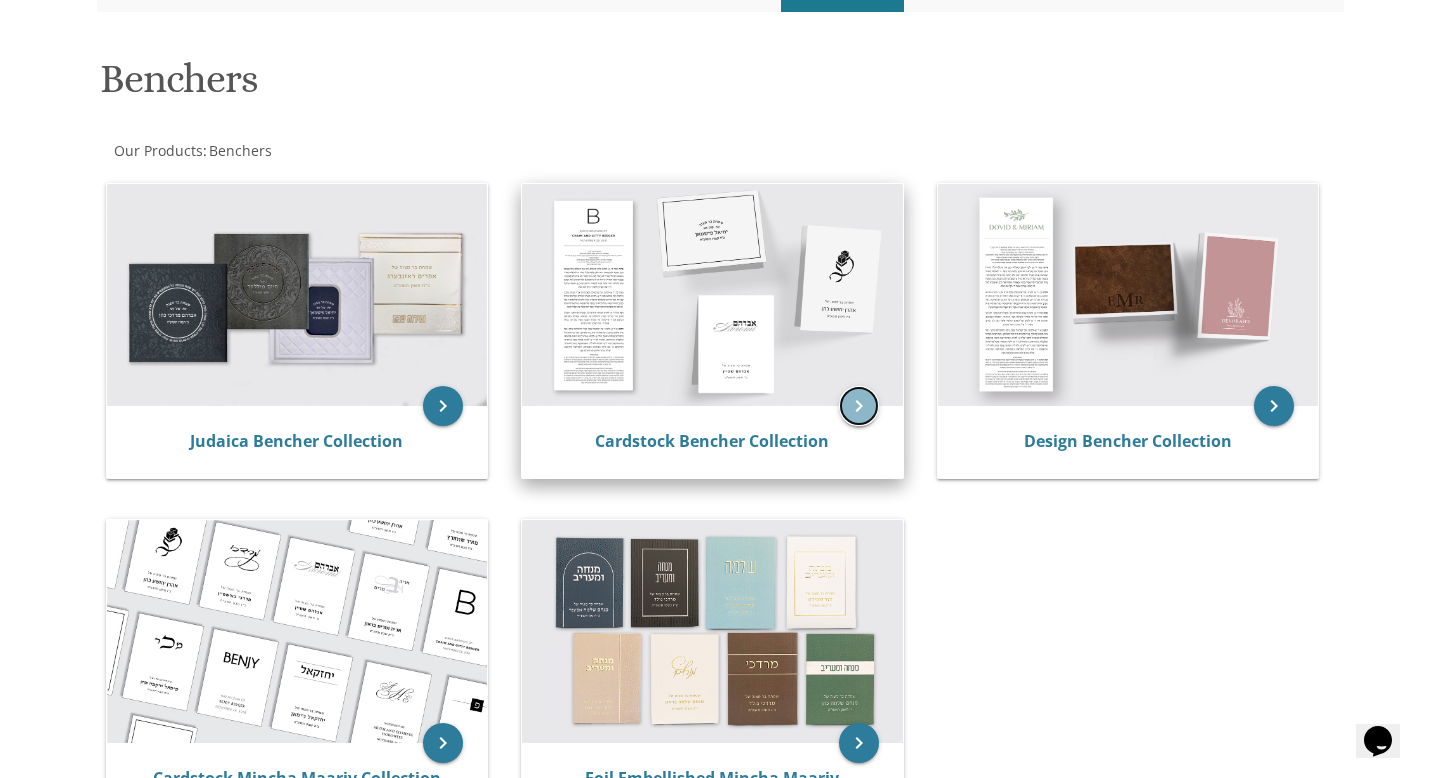 click on "keyboard_arrow_right" at bounding box center [859, 406] 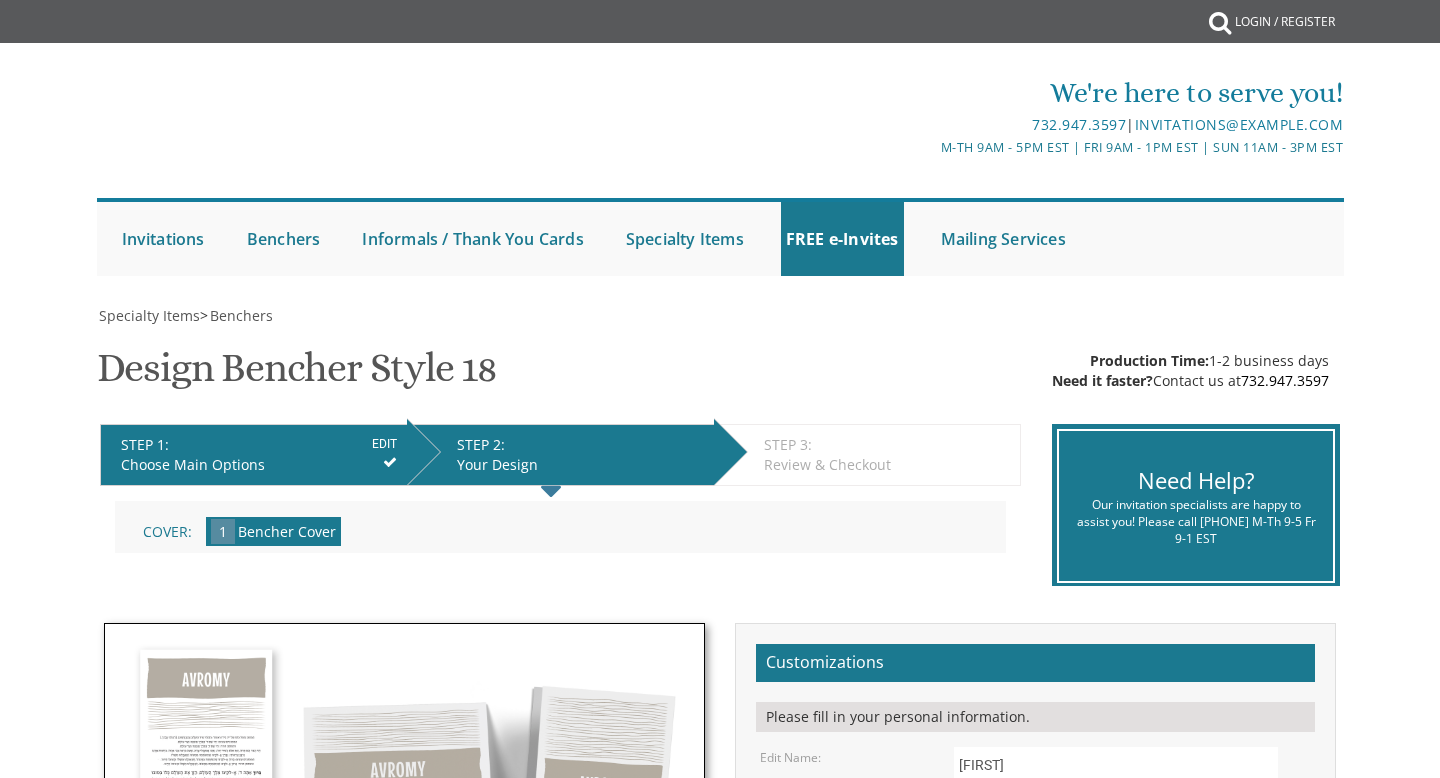 scroll, scrollTop: 821, scrollLeft: 0, axis: vertical 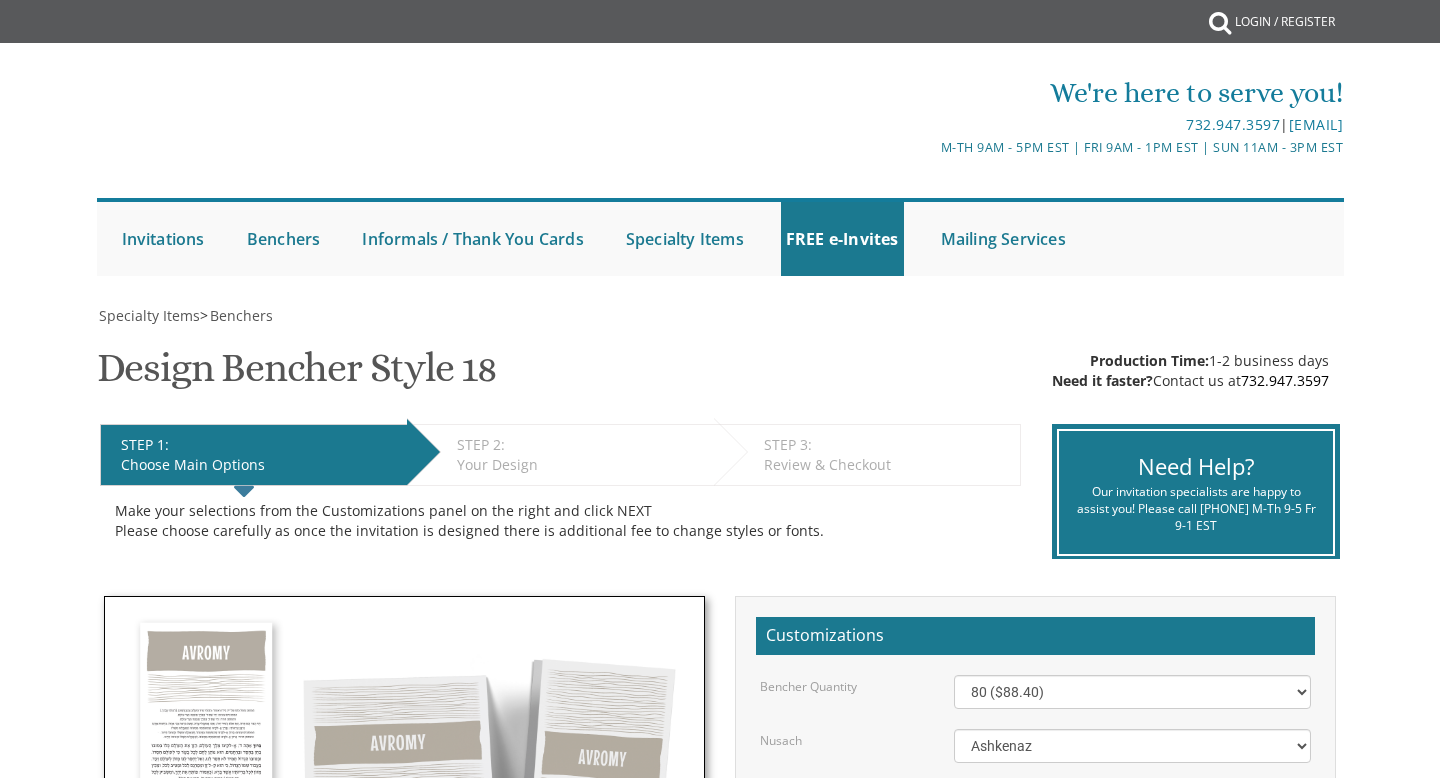 select on "80" 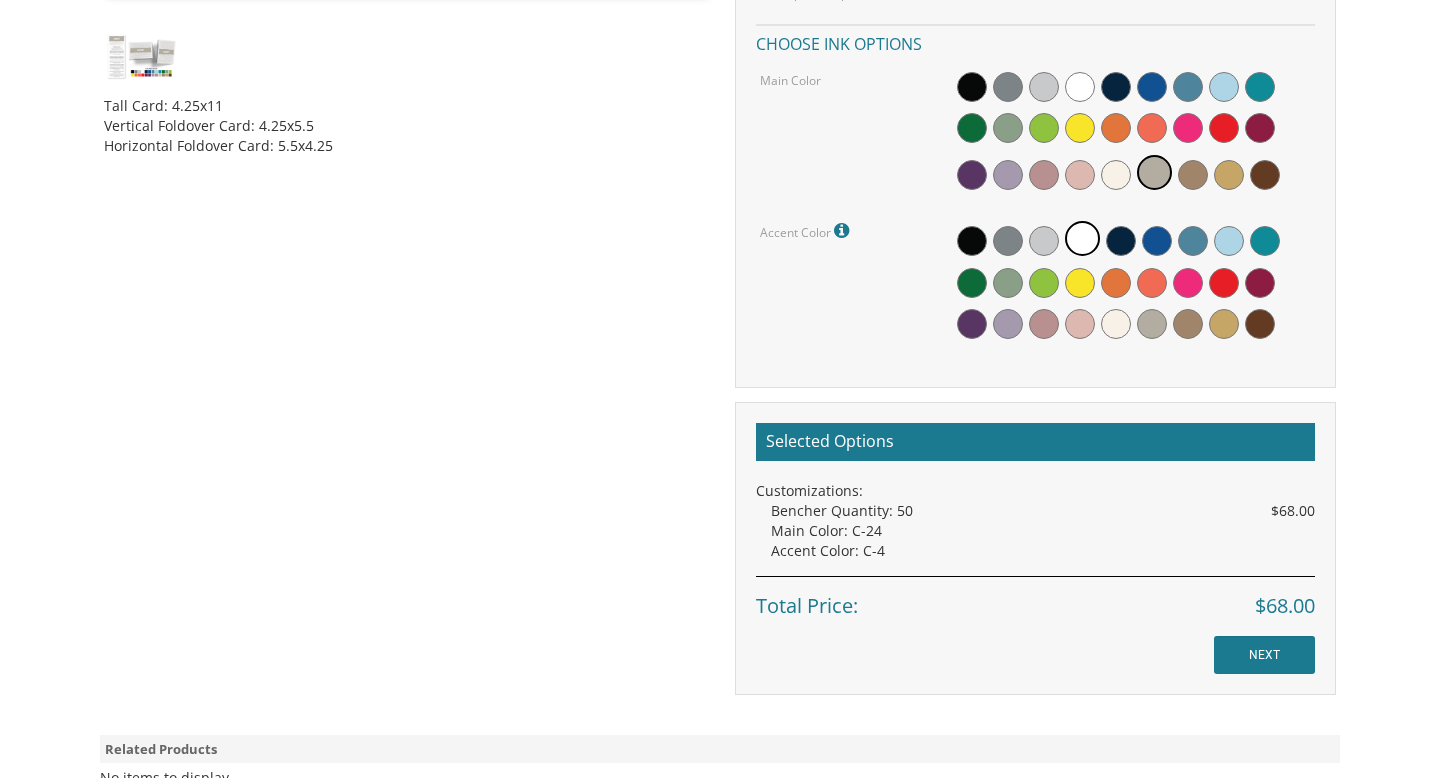scroll, scrollTop: 0, scrollLeft: 0, axis: both 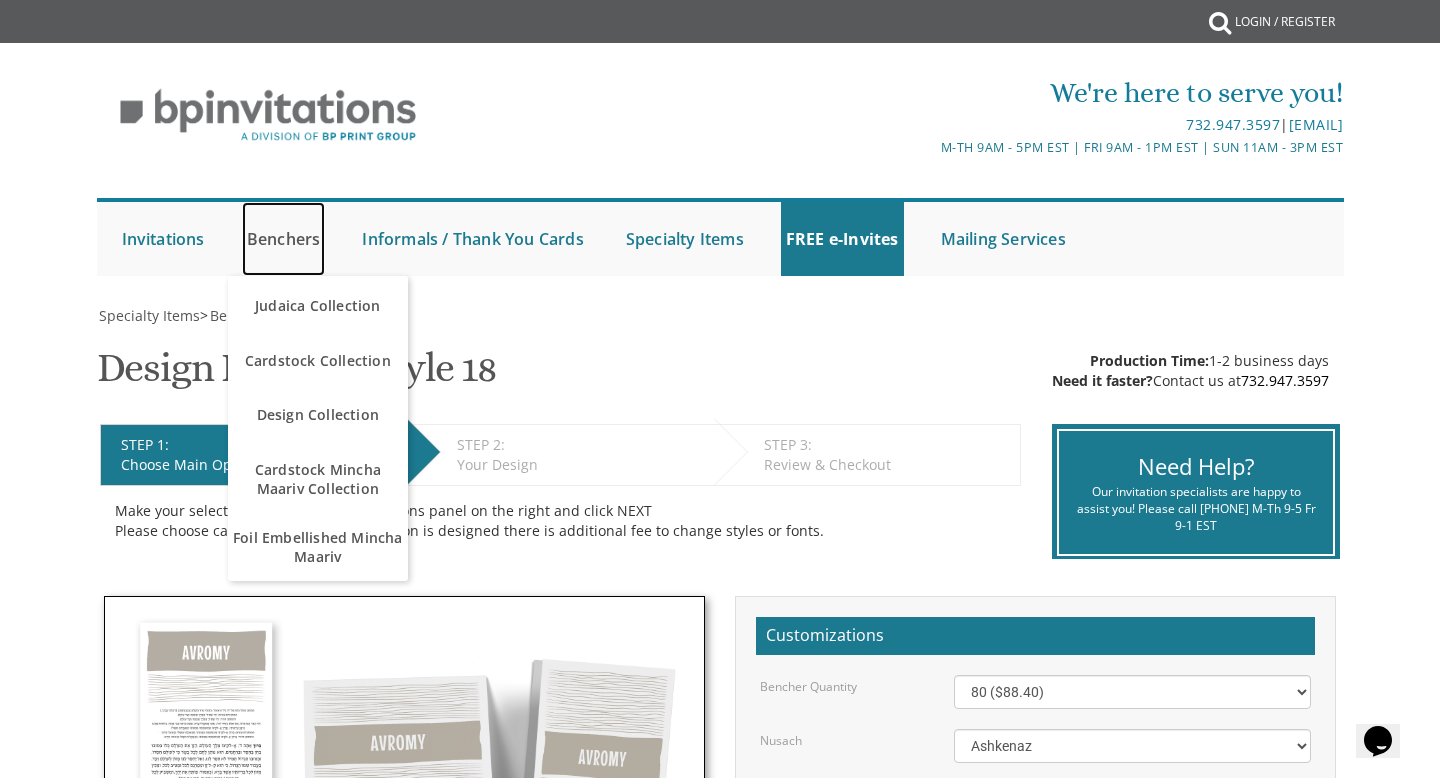click on "Benchers" at bounding box center [284, 239] 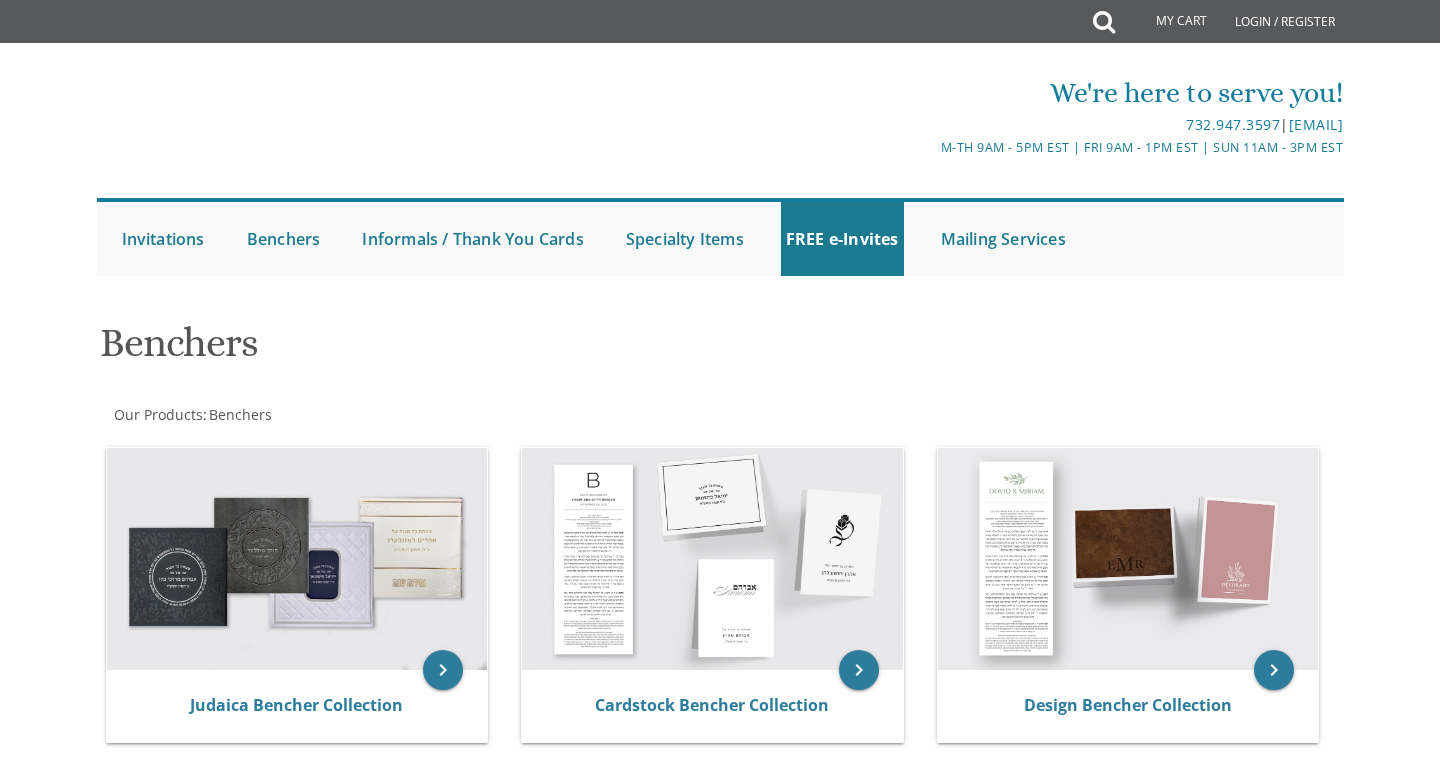 scroll, scrollTop: 0, scrollLeft: 0, axis: both 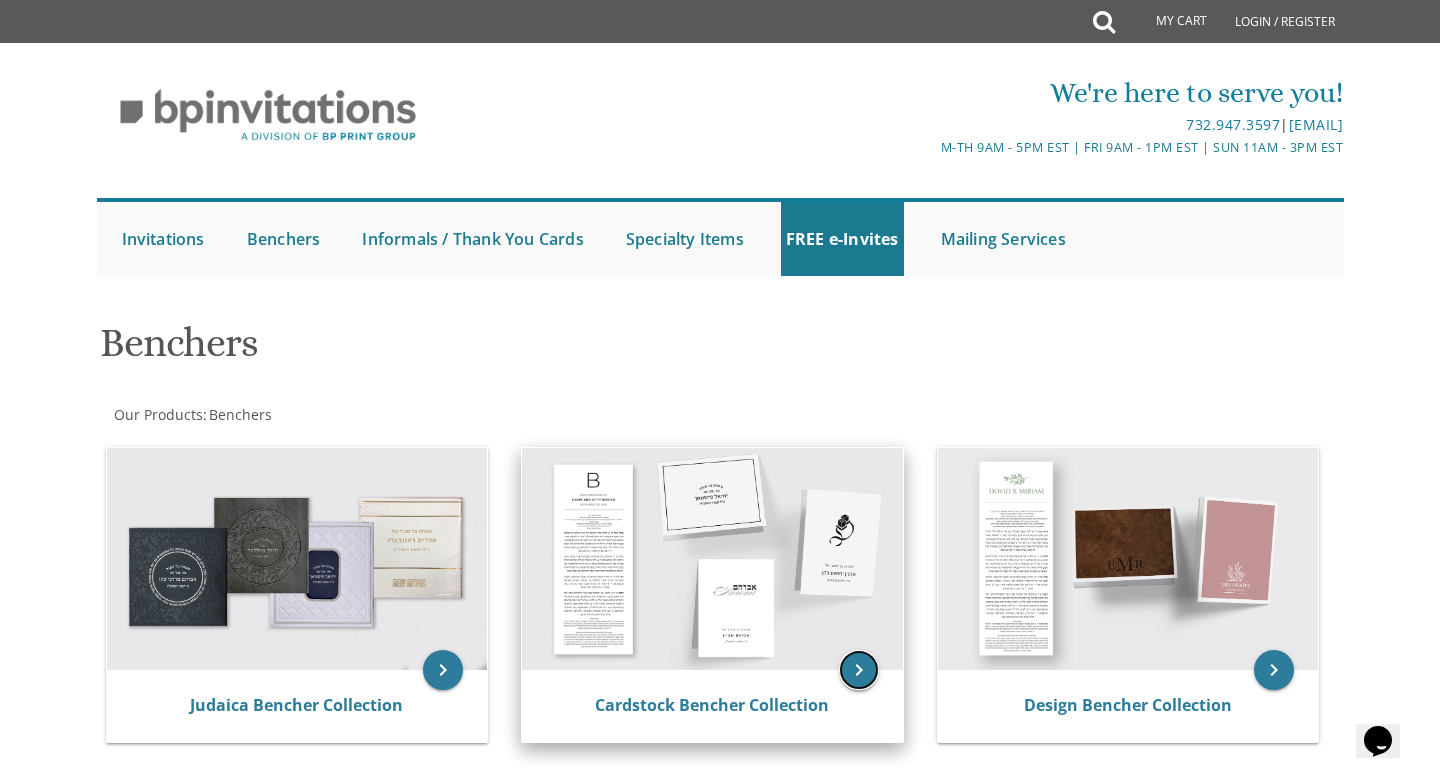 click on "keyboard_arrow_right" at bounding box center (859, 670) 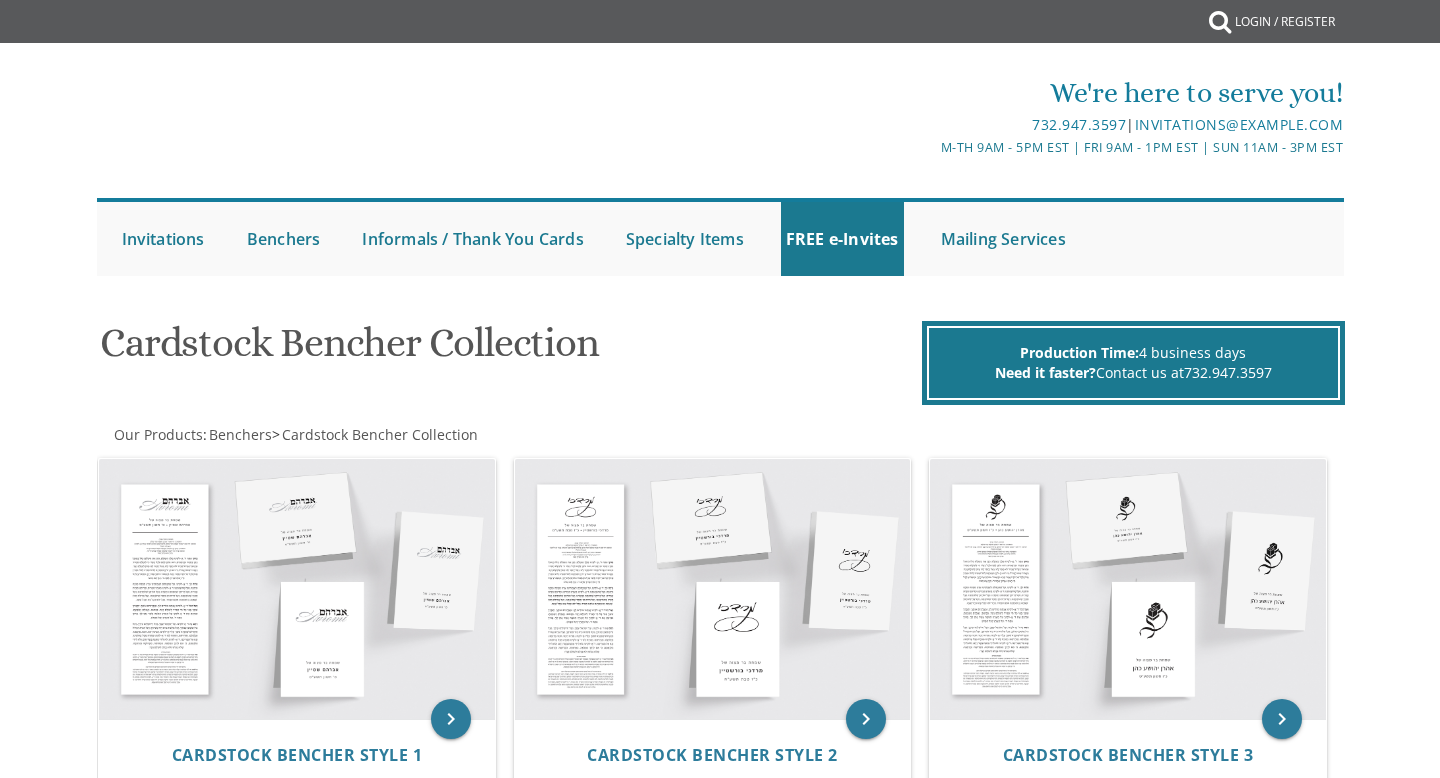 scroll, scrollTop: 0, scrollLeft: 0, axis: both 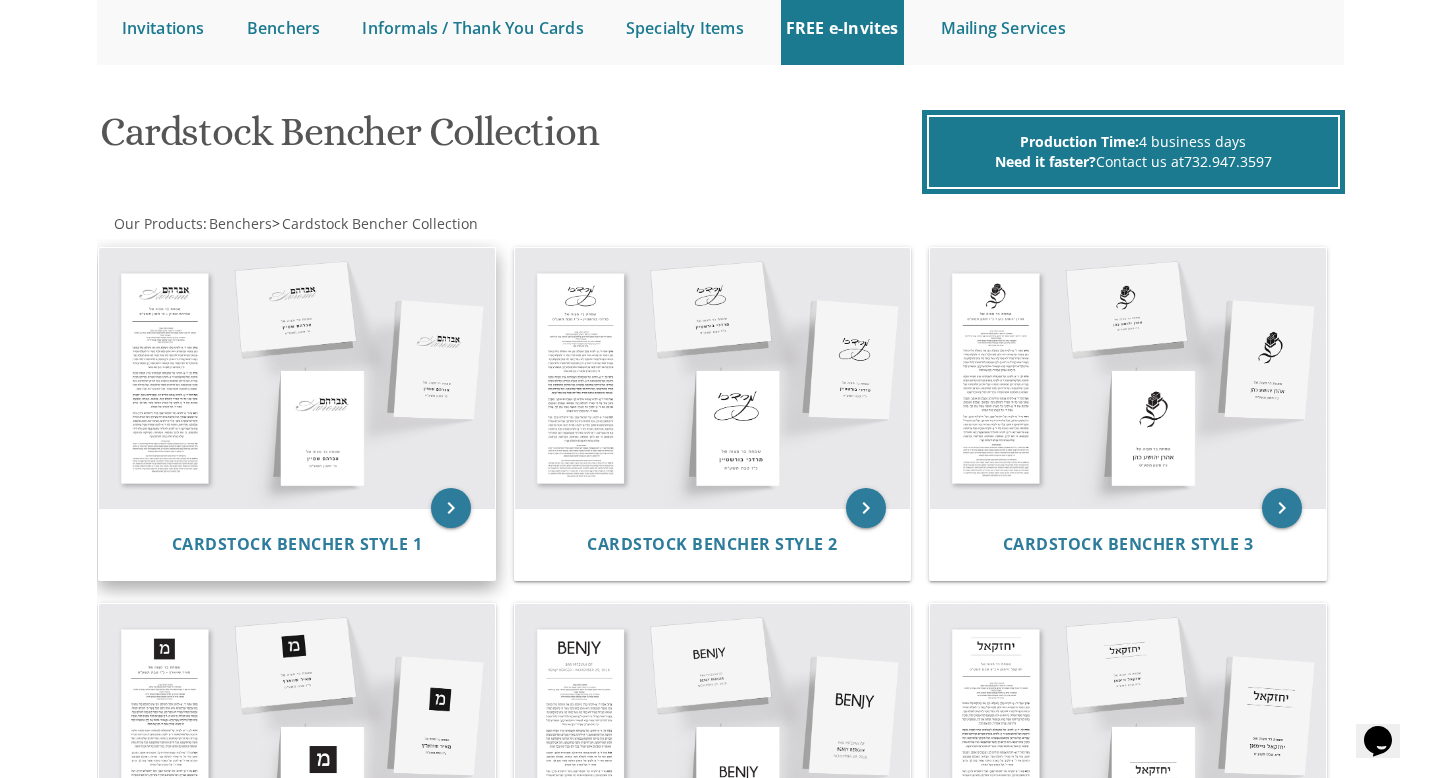 click on "Cardstock Bencher Style 1" at bounding box center (297, 544) 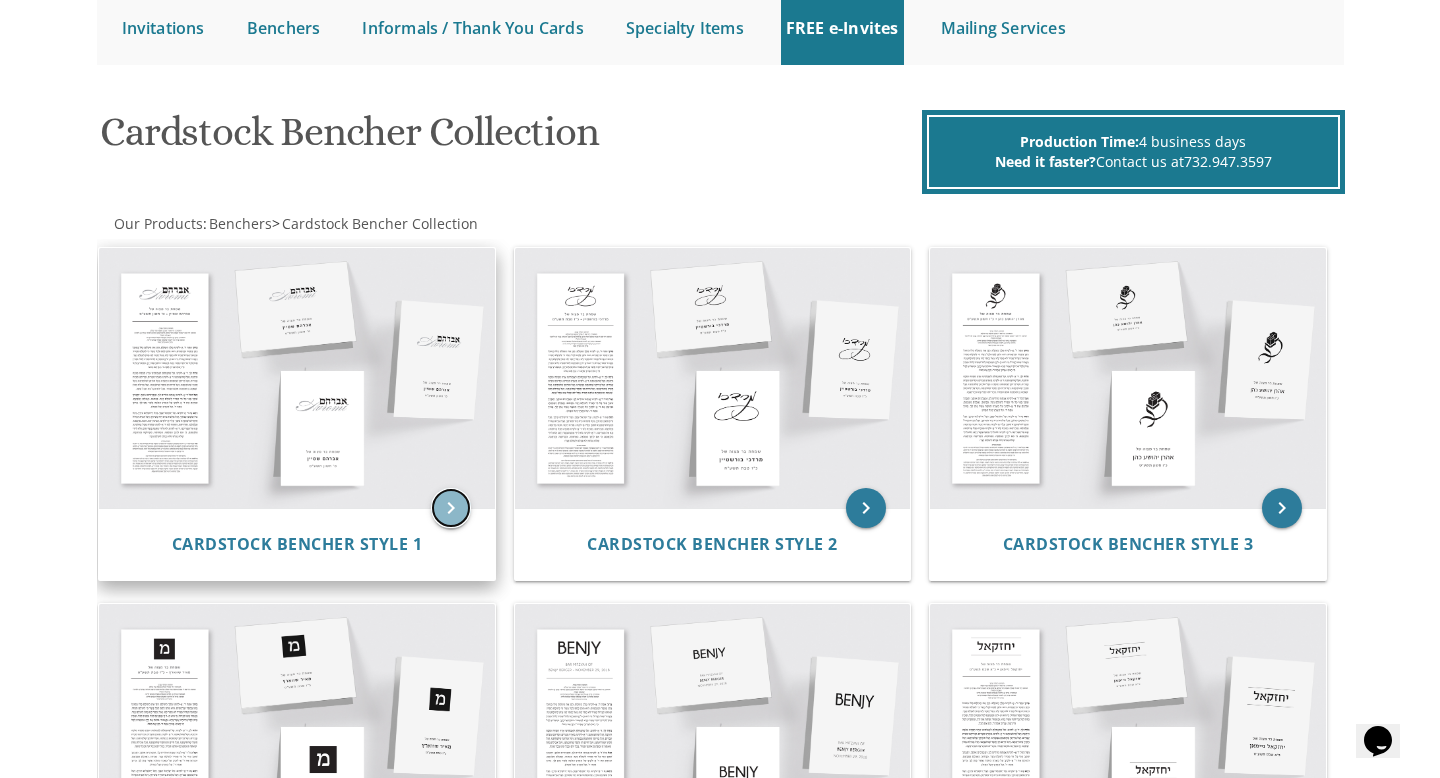 click on "keyboard_arrow_right" at bounding box center (451, 508) 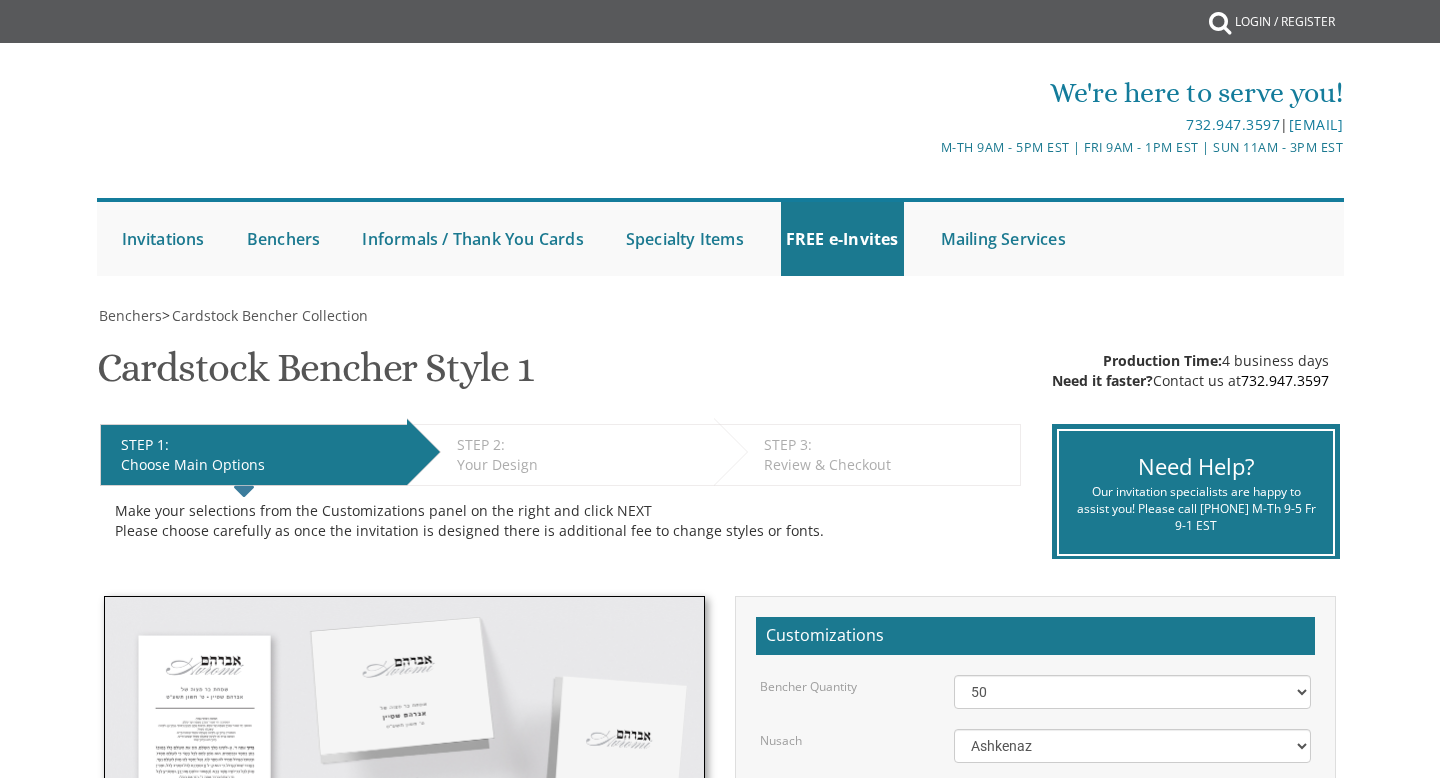 scroll, scrollTop: 0, scrollLeft: 0, axis: both 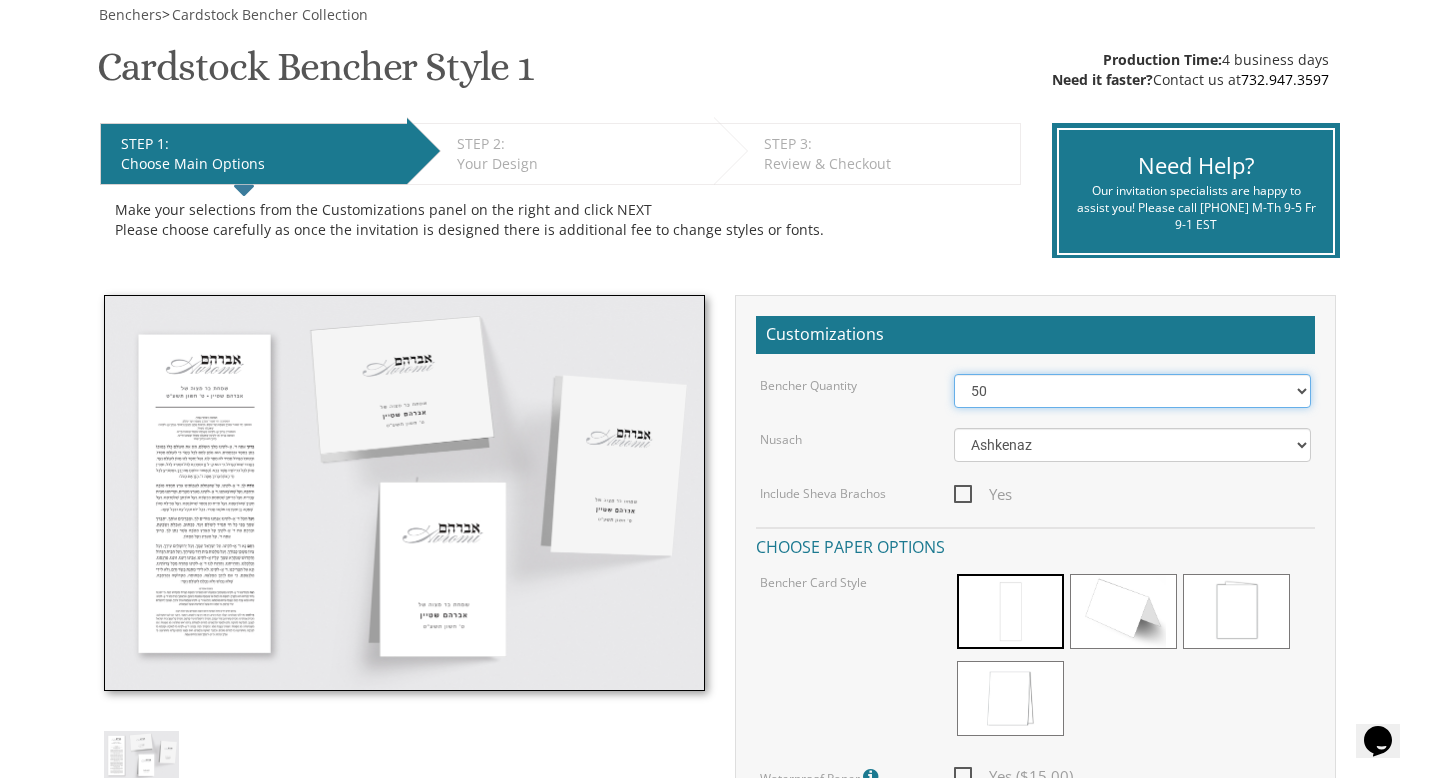 click on "50 60 70 80 90 100 125 150 175 200 225 250 275 300 325 350 375 400 425 450 475 500" at bounding box center (1133, 391) 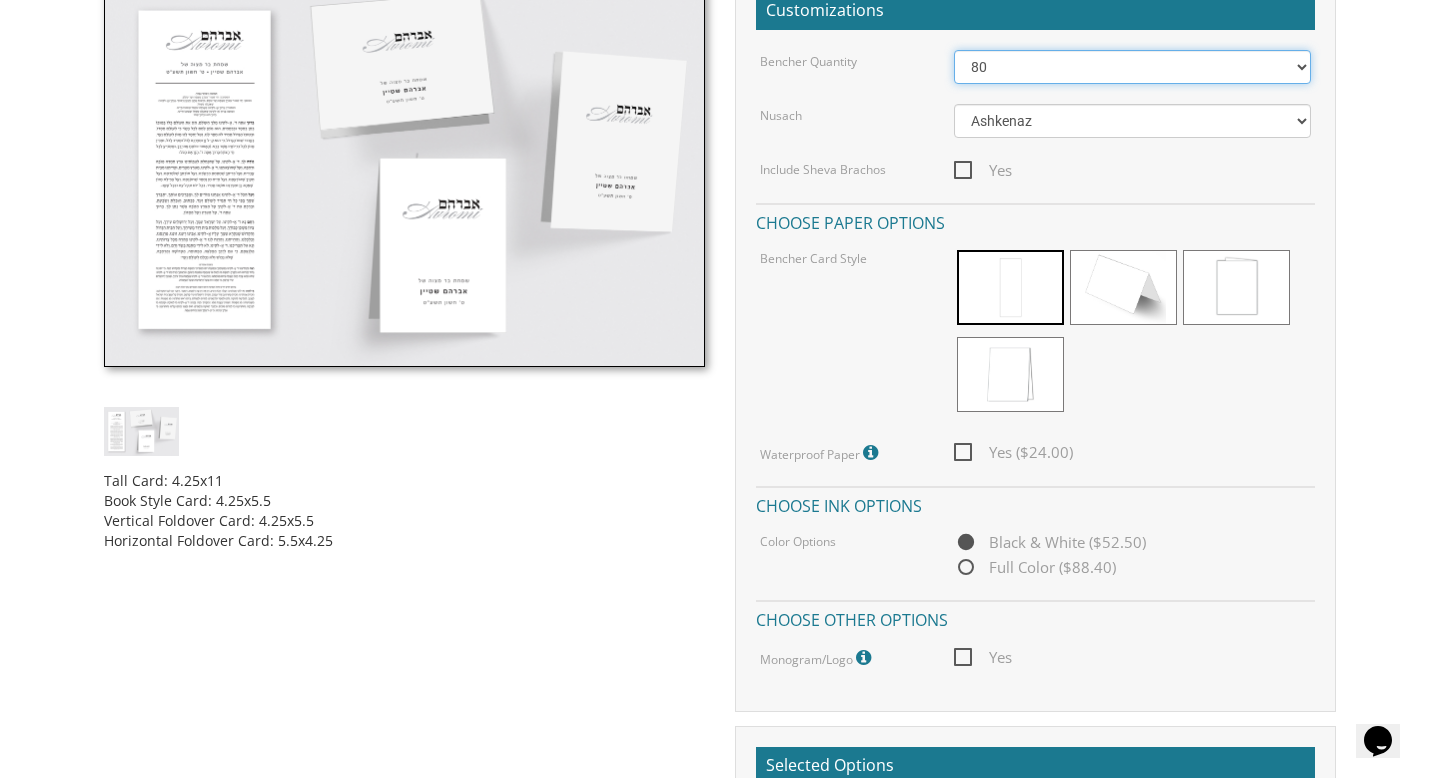 scroll, scrollTop: 629, scrollLeft: 0, axis: vertical 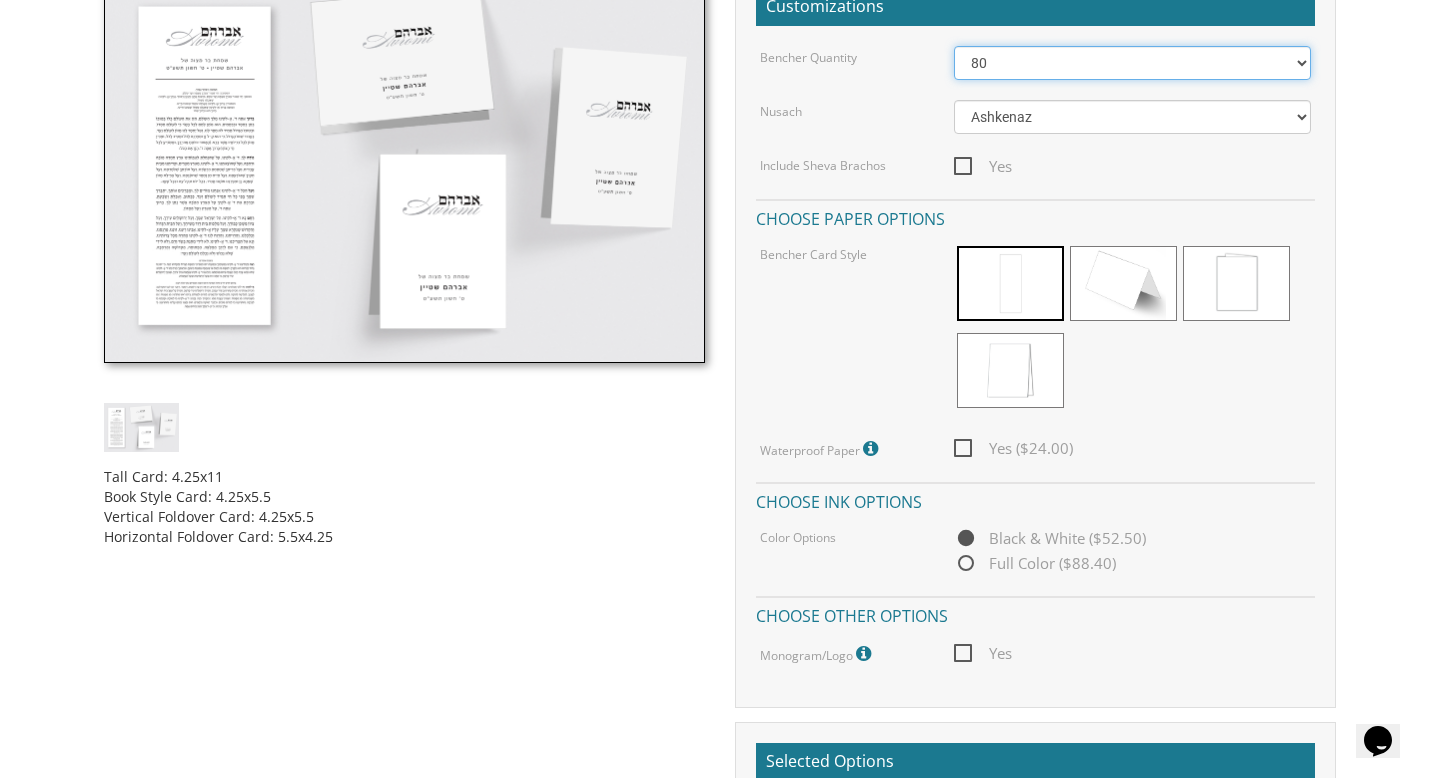 click on "50 60 70 80 90 100 125 150 175 200 225 250 275 300 325 350 375 400 425 450 475 500" at bounding box center (1133, 63) 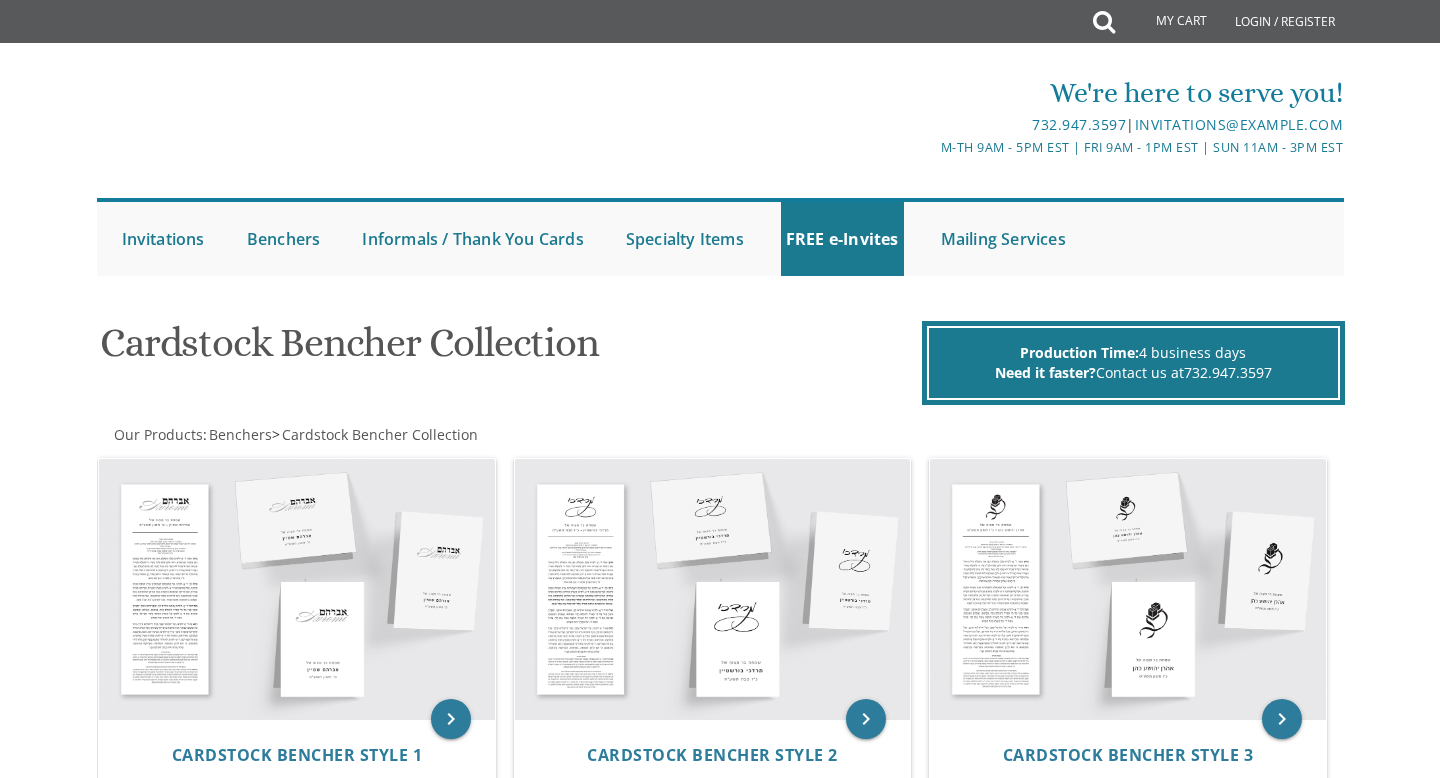 scroll, scrollTop: 211, scrollLeft: 0, axis: vertical 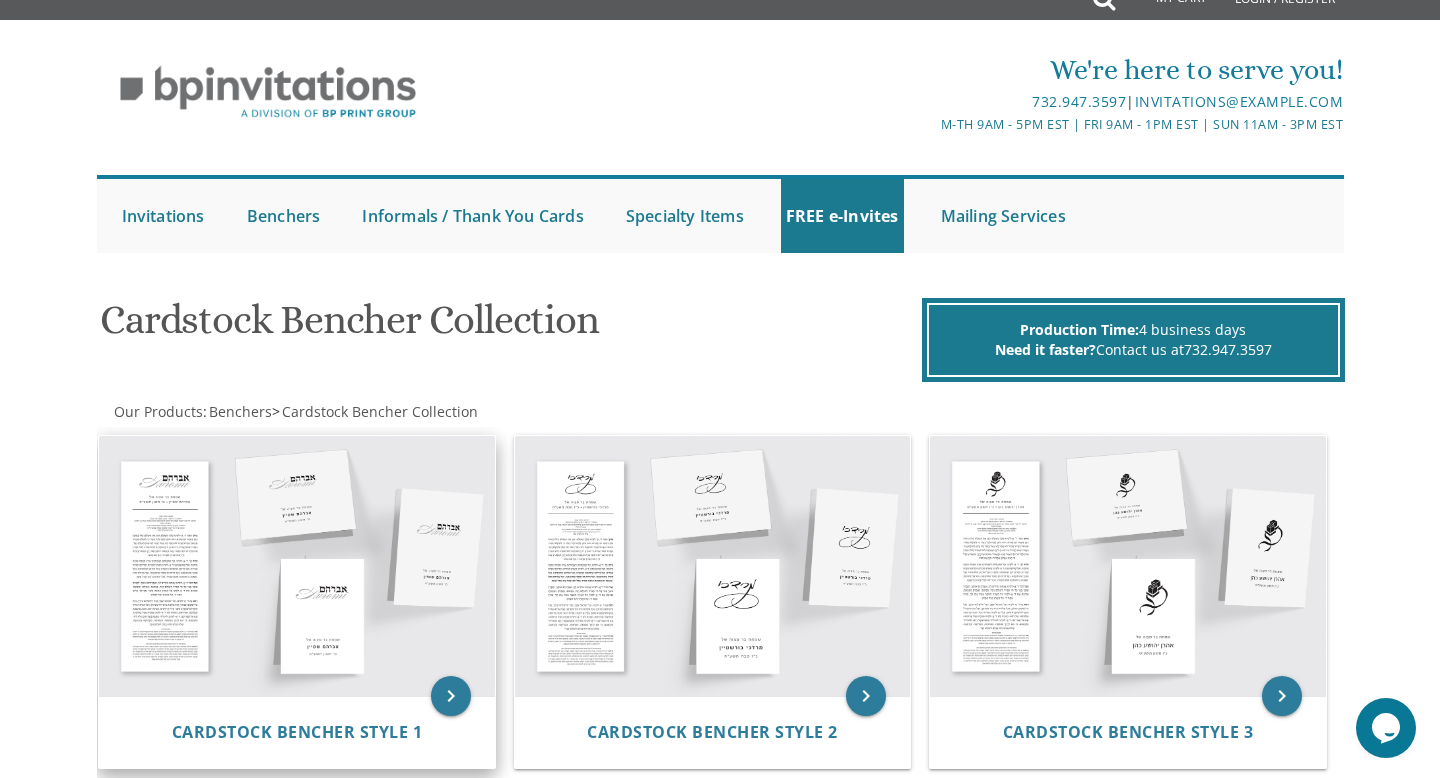 click at bounding box center (297, 566) 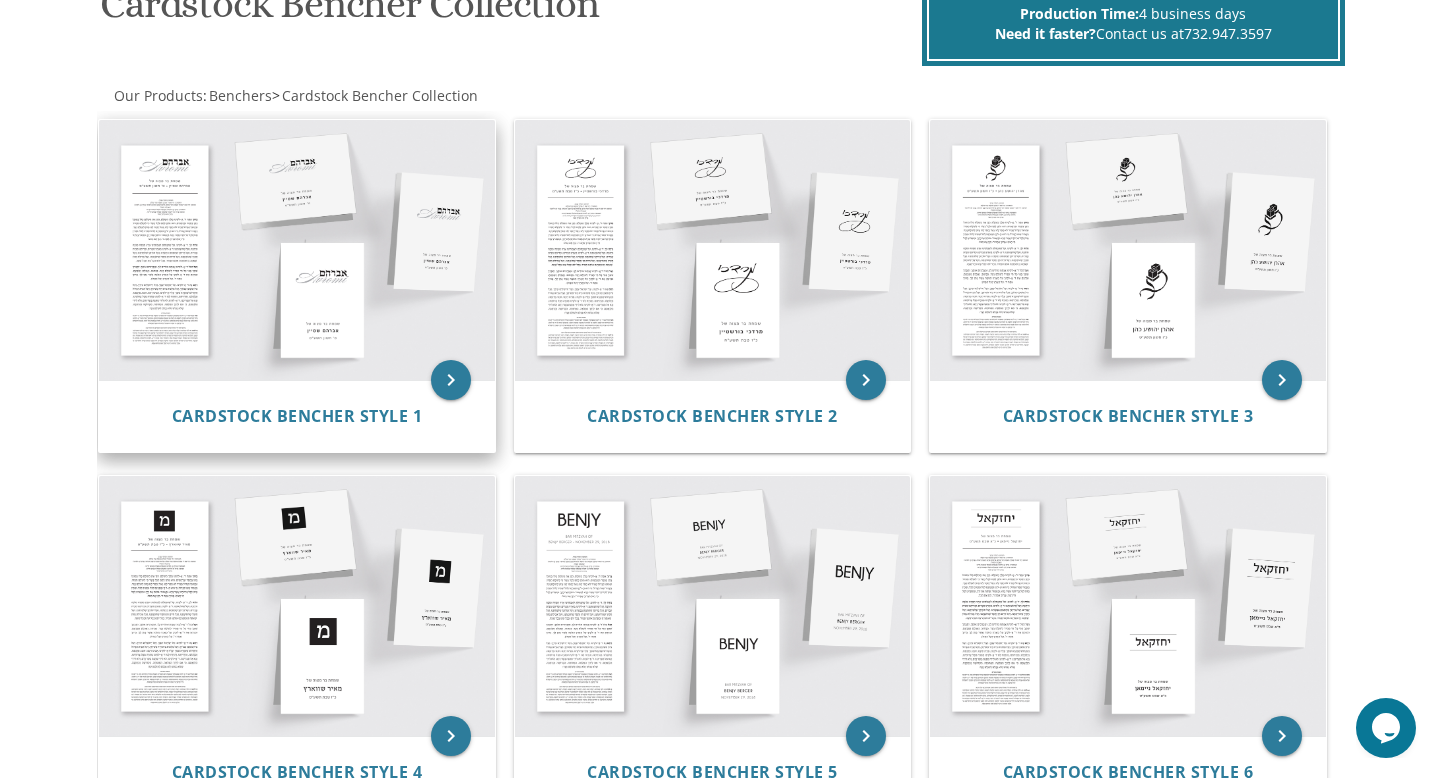 scroll, scrollTop: 350, scrollLeft: 0, axis: vertical 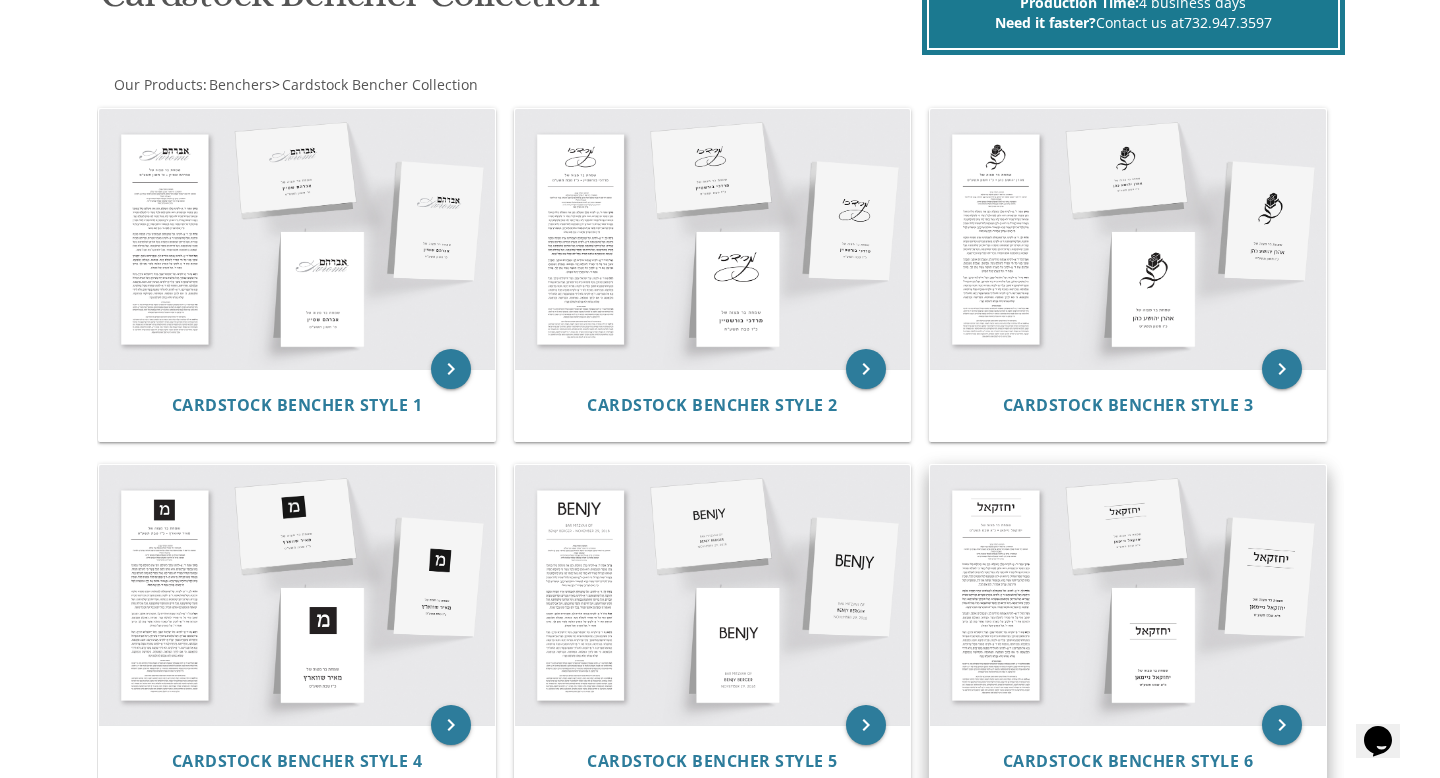 click at bounding box center (1128, 595) 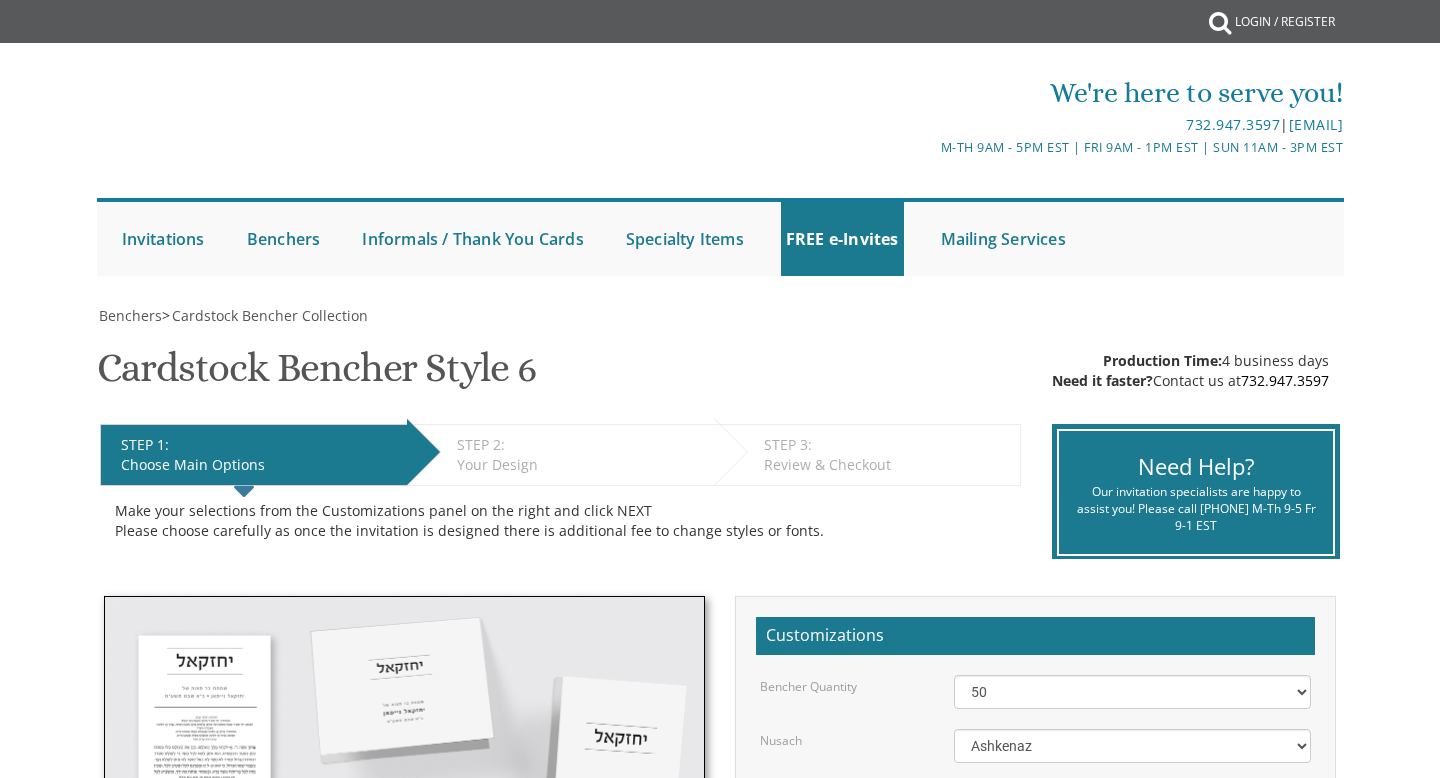 scroll, scrollTop: 0, scrollLeft: 0, axis: both 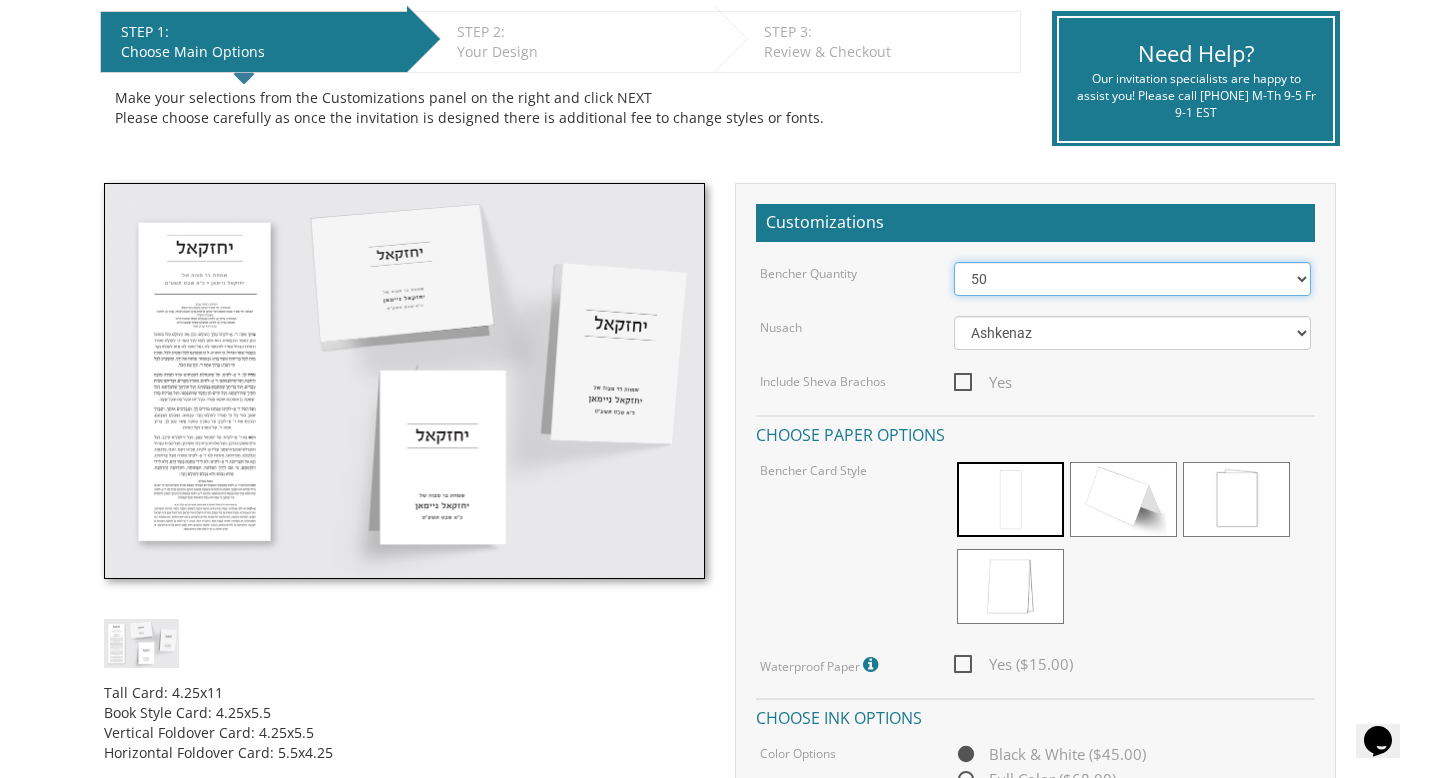 click on "50 60 70 80 90 100 125 150 175 200 225 250 275 300 325 350 375 400 425 450 475 500" at bounding box center (1133, 279) 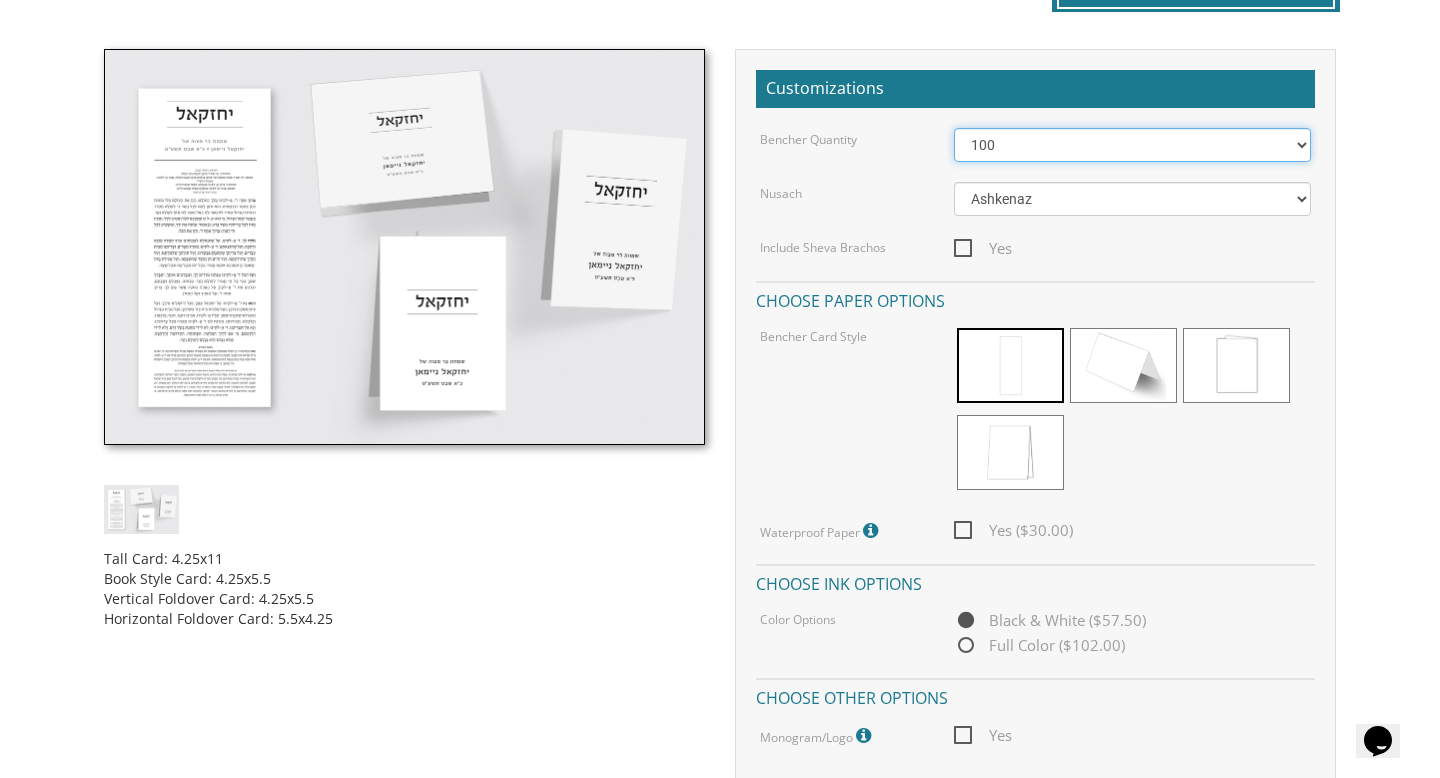 scroll, scrollTop: 550, scrollLeft: 0, axis: vertical 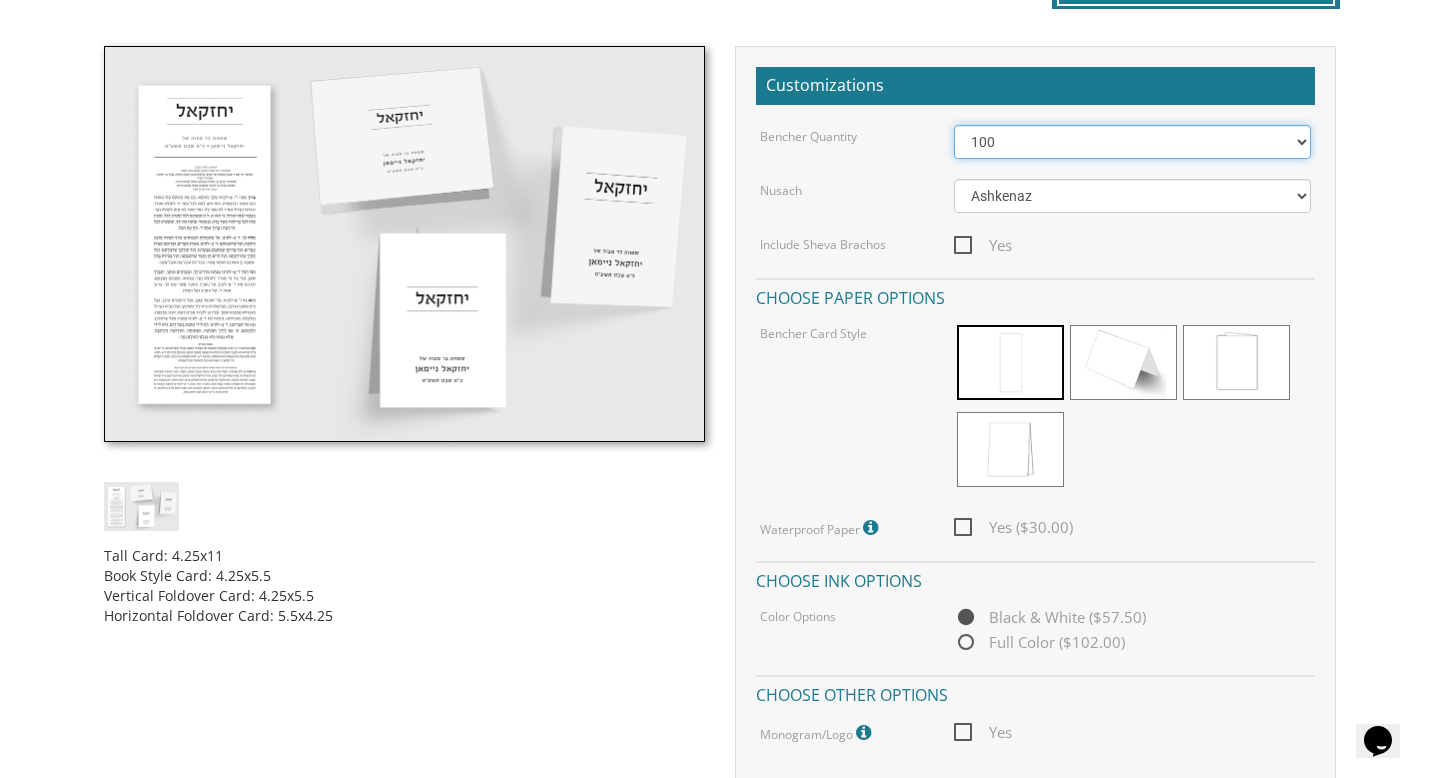 click on "50 60 70 80 90 100 125 150 175 200 225 250 275 300 325 350 375 400 425 450 475 500" at bounding box center [1133, 142] 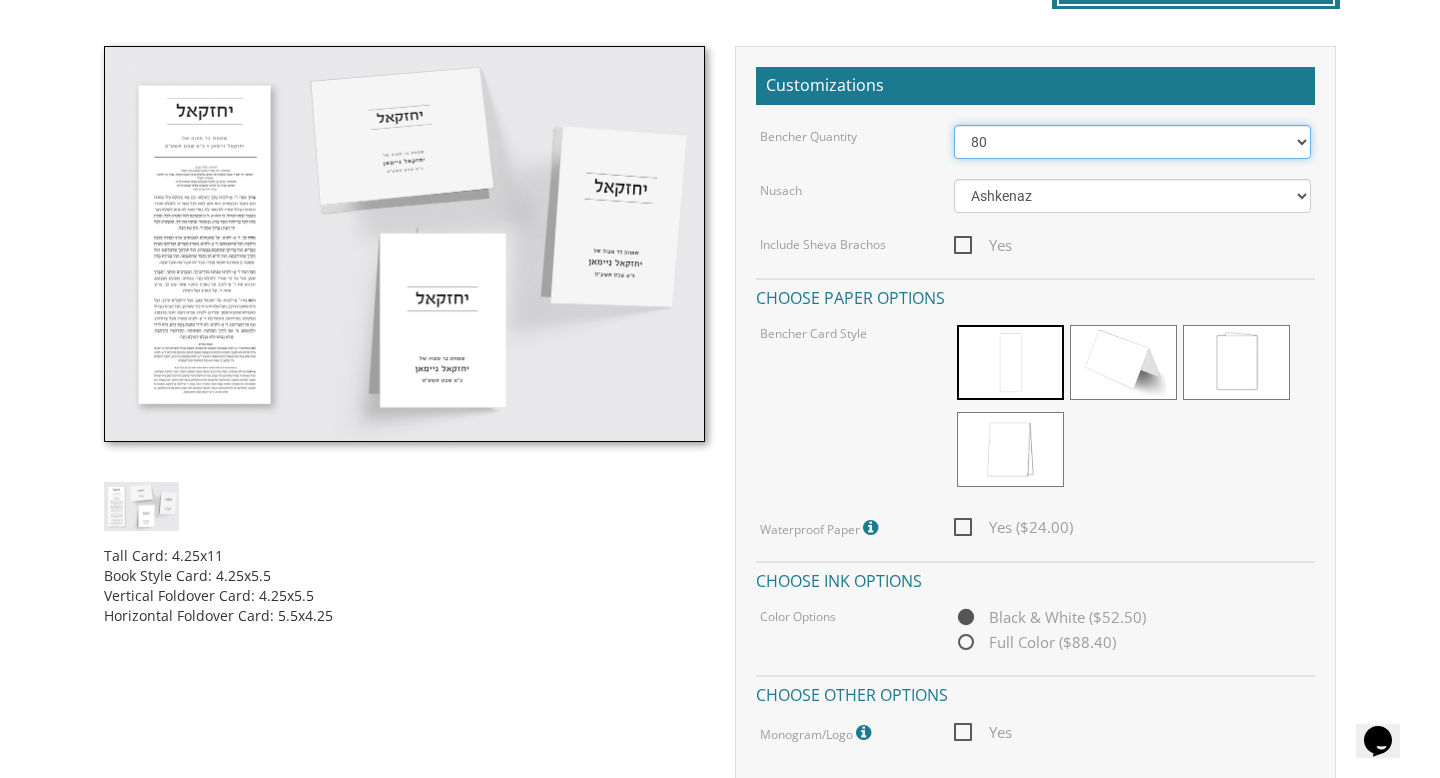 click on "50 60 70 80 90 100 125 150 175 200 225 250 275 300 325 350 375 400 425 450 475 500" at bounding box center (1133, 142) 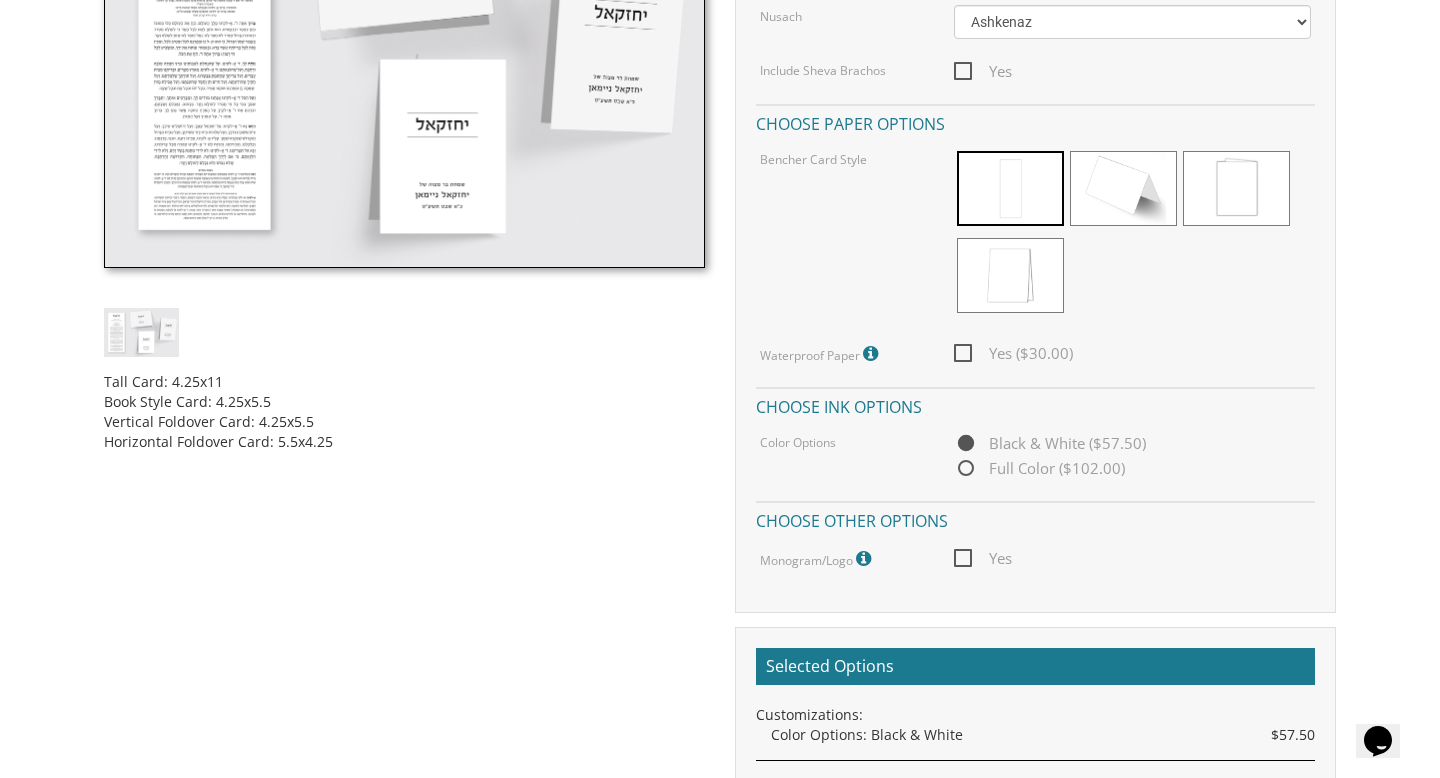 scroll, scrollTop: 725, scrollLeft: 0, axis: vertical 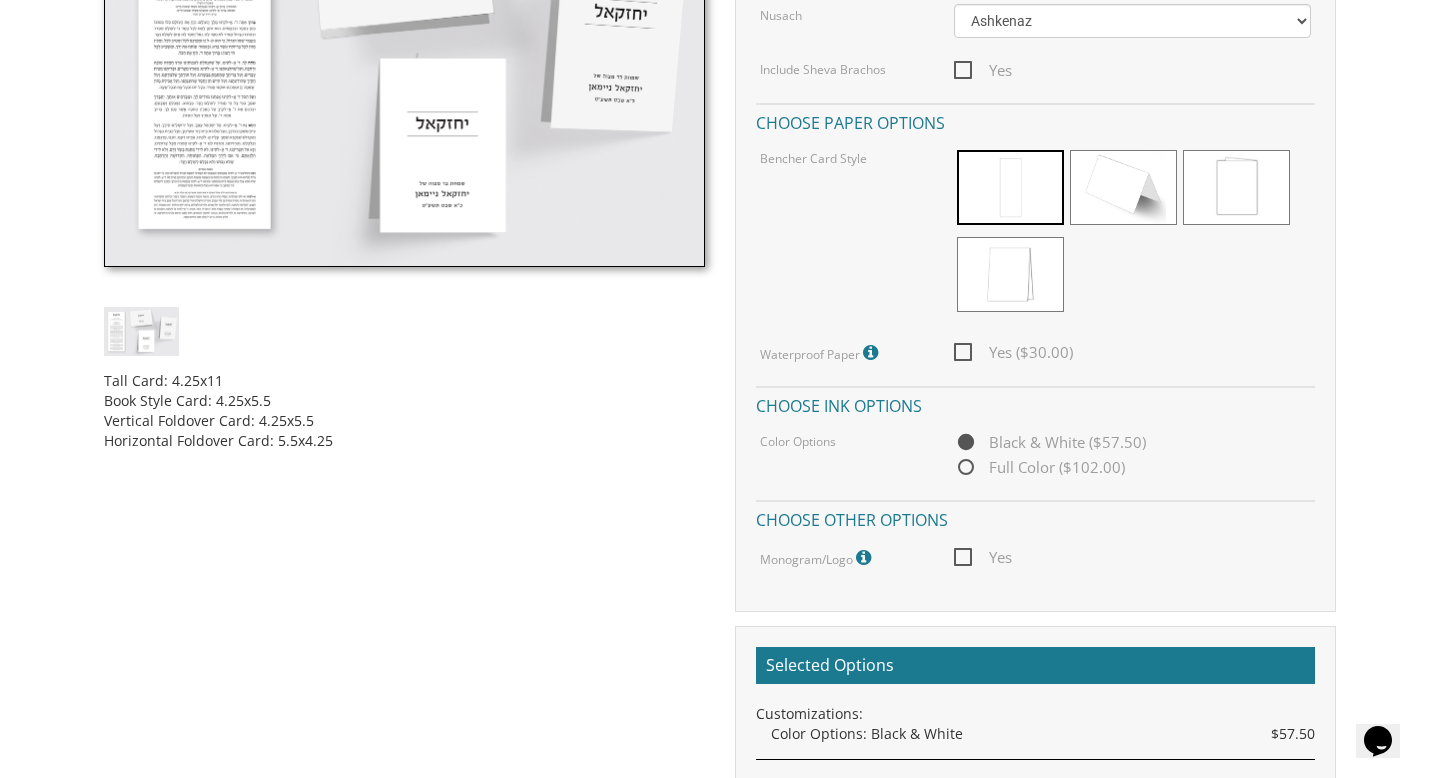 click on "Yes" at bounding box center [983, 557] 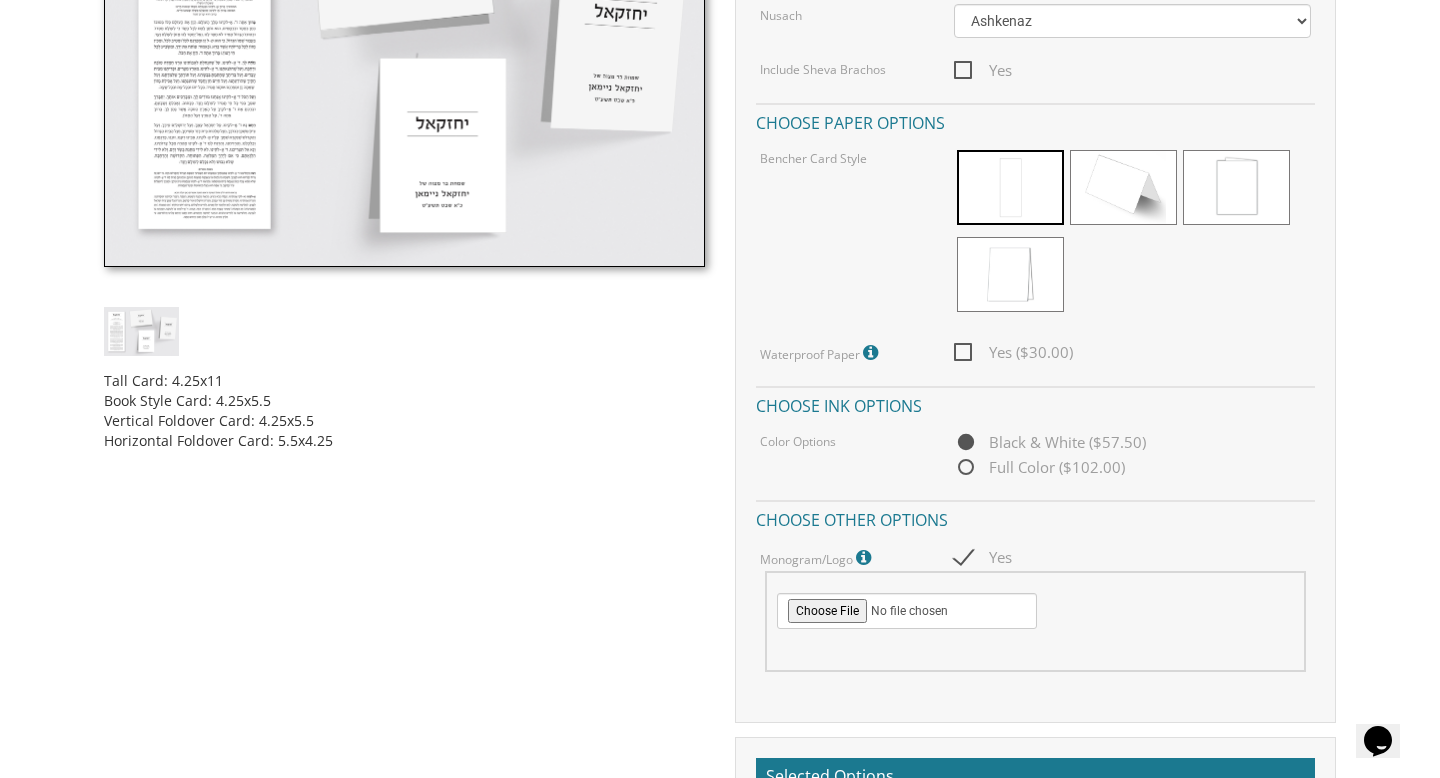 click on "Monogram/Logo For best results, please upload a vector pdf. High res png (transparent background) also acceptable." at bounding box center [842, 558] 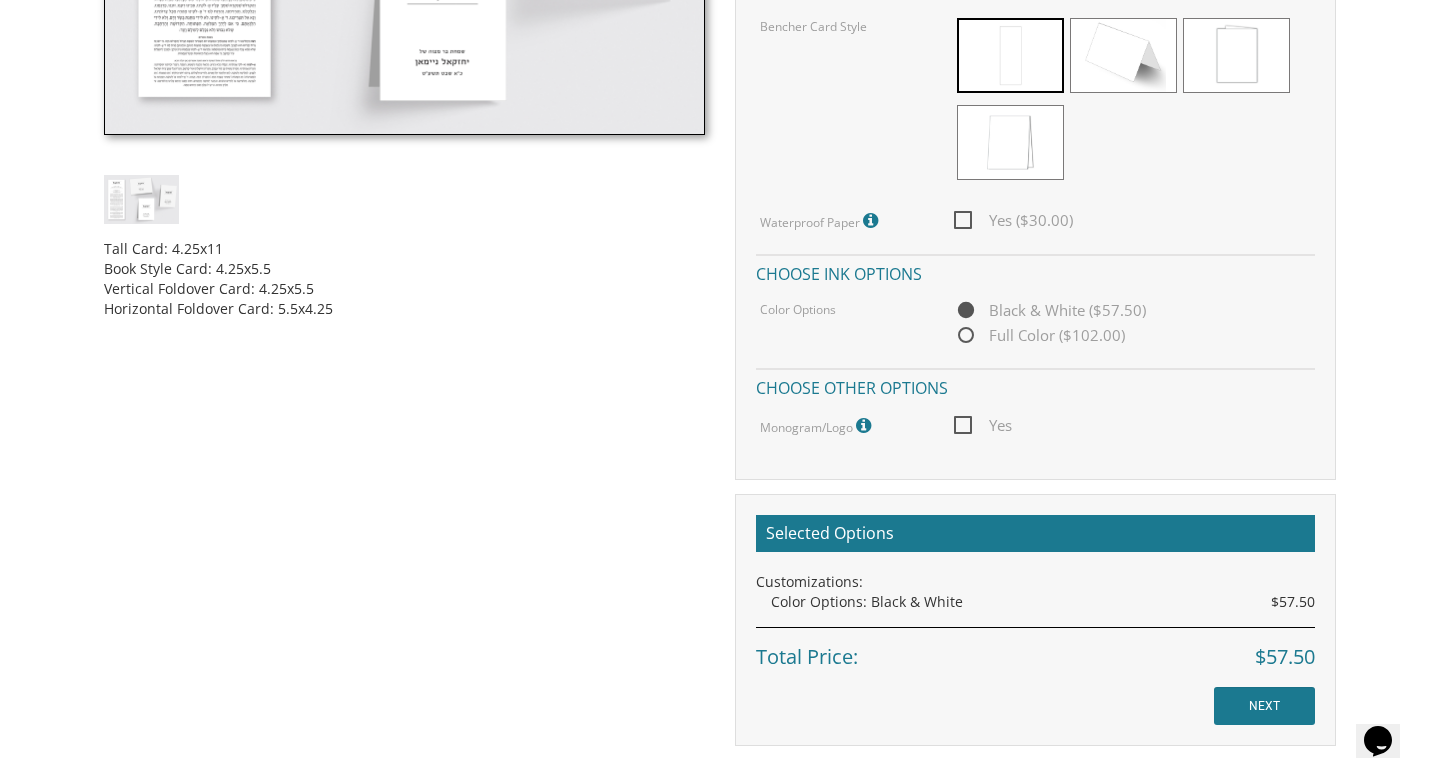 scroll, scrollTop: 860, scrollLeft: 0, axis: vertical 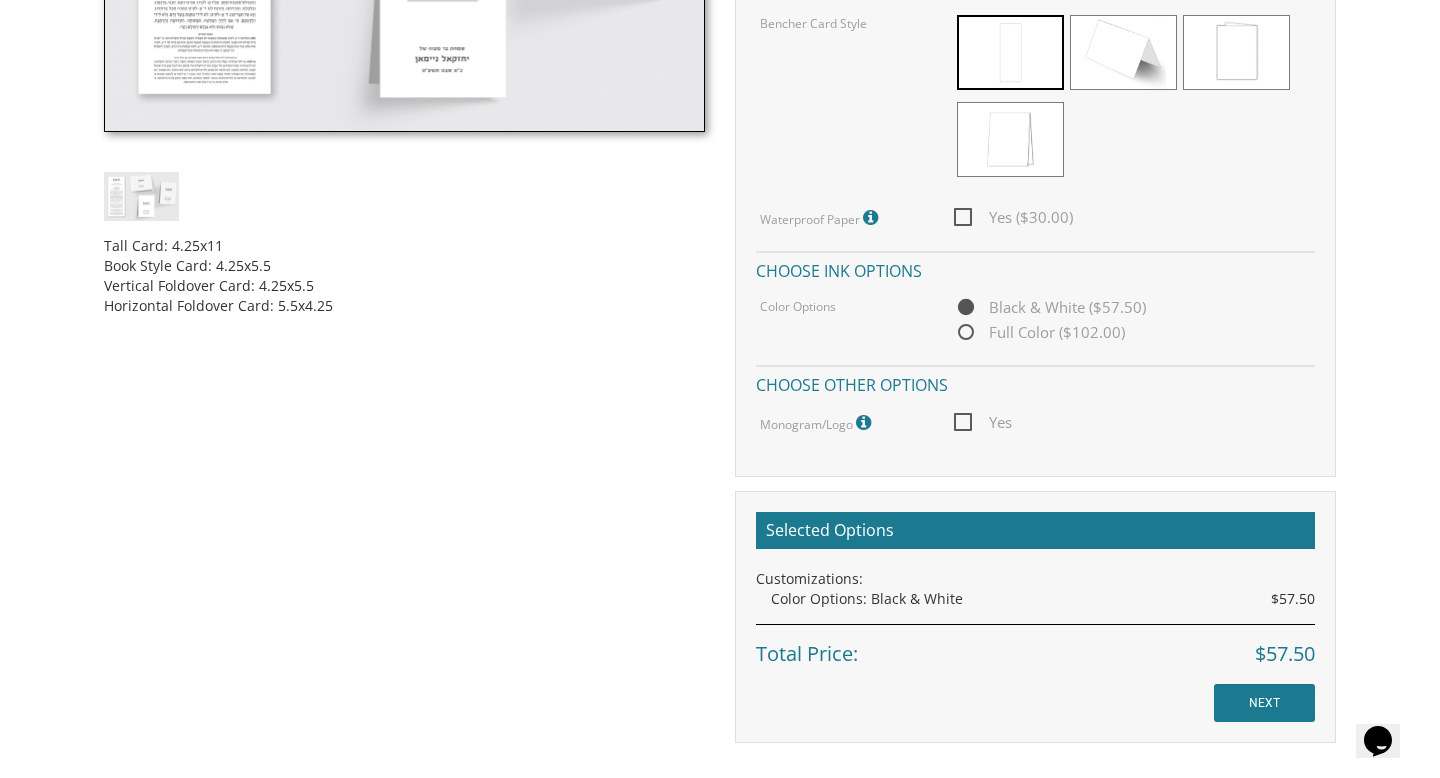click on "Yes" at bounding box center (983, 422) 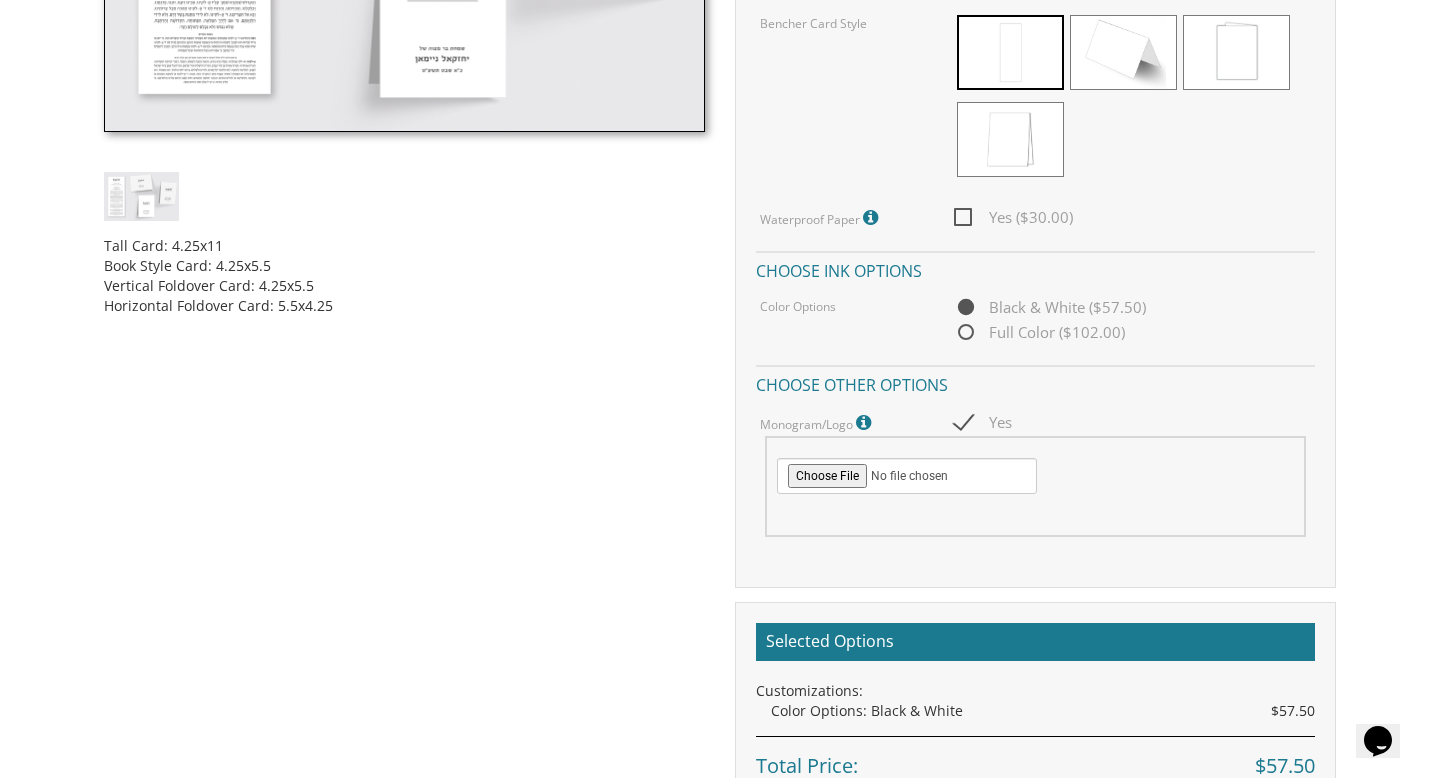 click on "Yes" at bounding box center [983, 422] 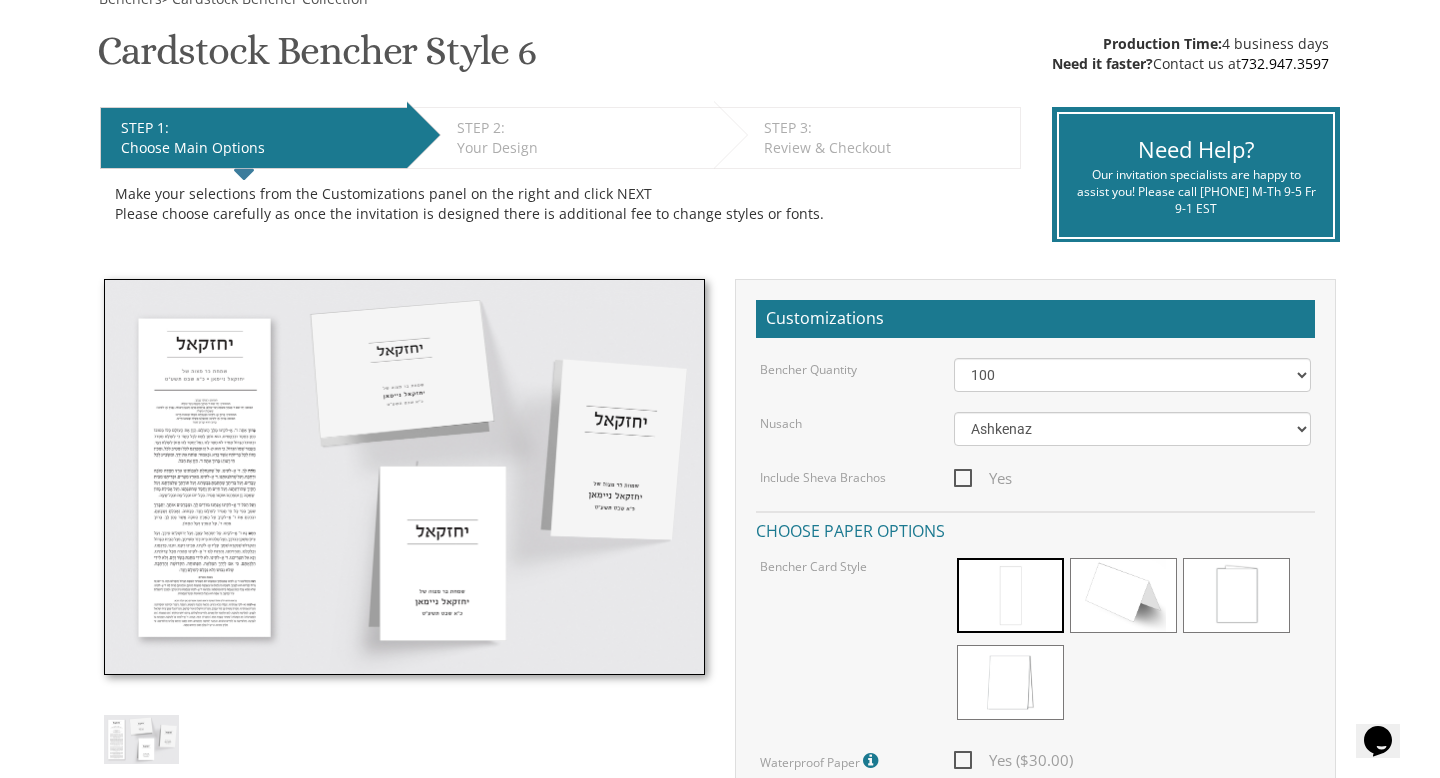 scroll, scrollTop: 319, scrollLeft: 0, axis: vertical 